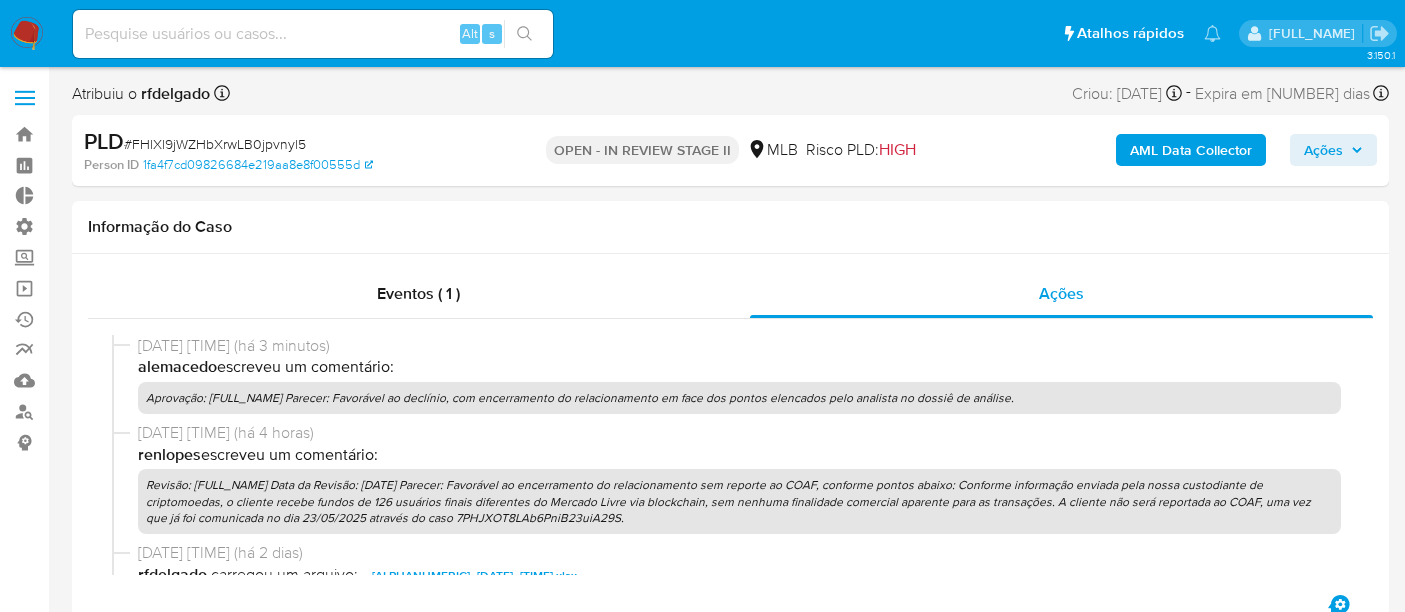 select on "10" 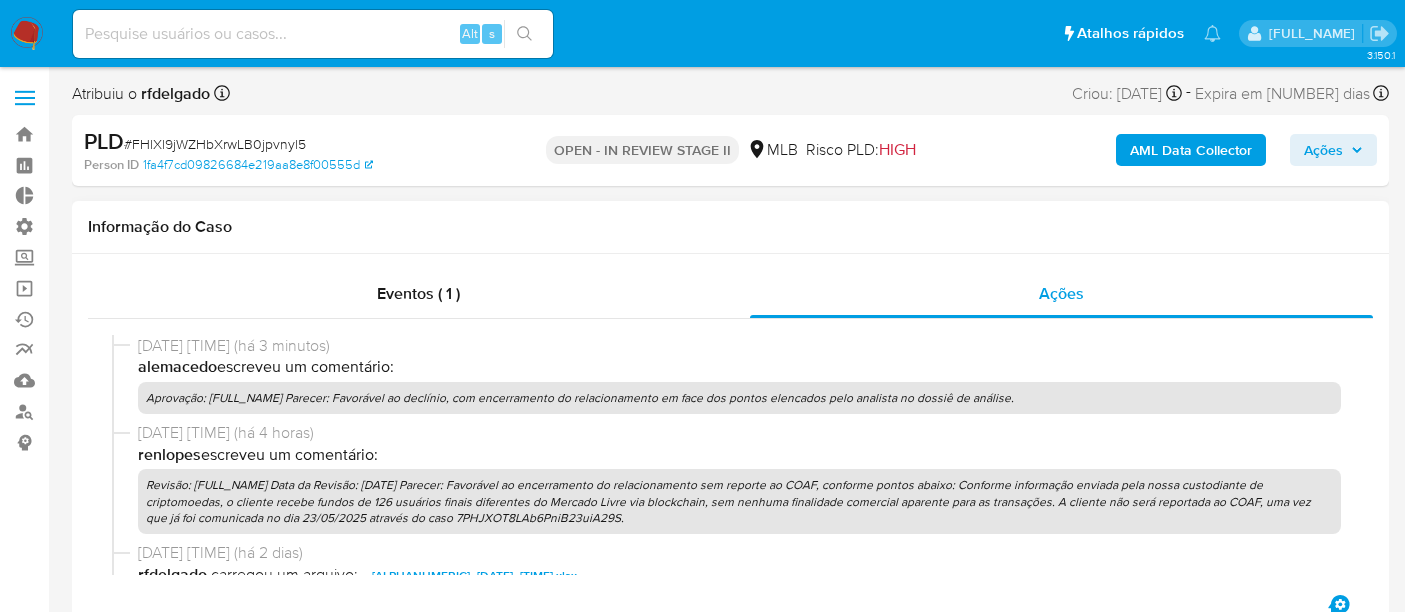 scroll, scrollTop: 0, scrollLeft: 0, axis: both 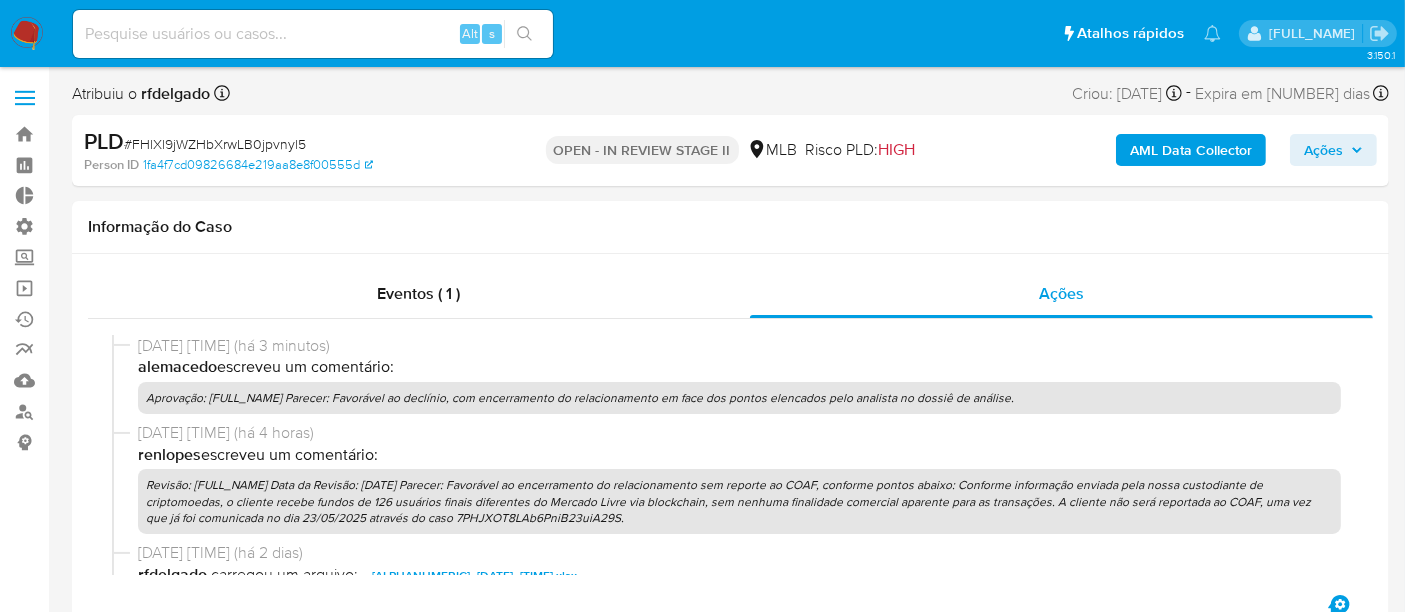 click at bounding box center (313, 34) 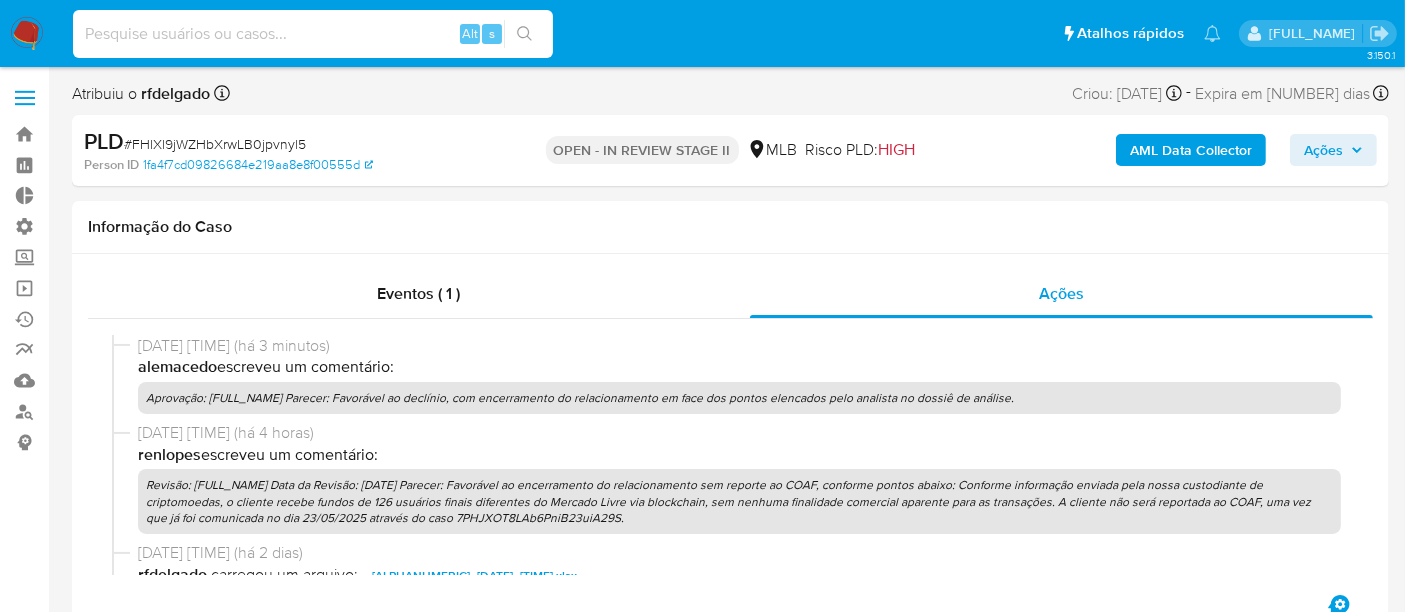 paste on "SFDiyE5RJi5E6Npl3OaWwhPN" 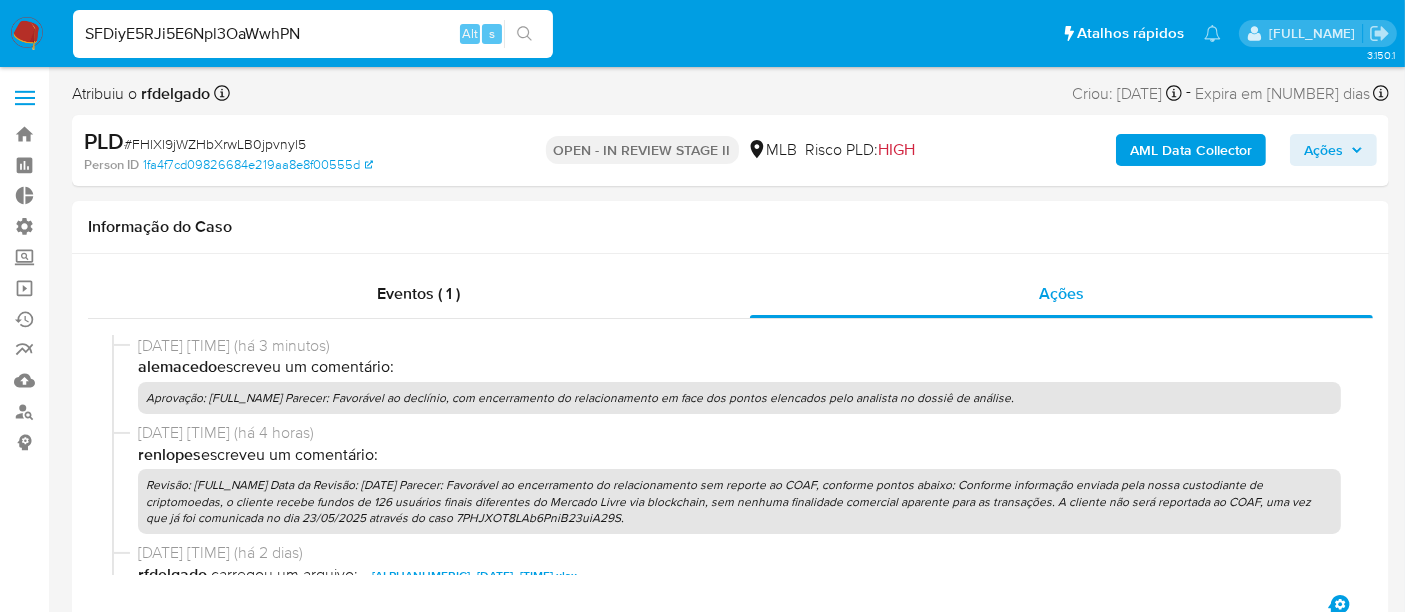 type on "SFDiyE5RJi5E6Npl3OaWwhPN" 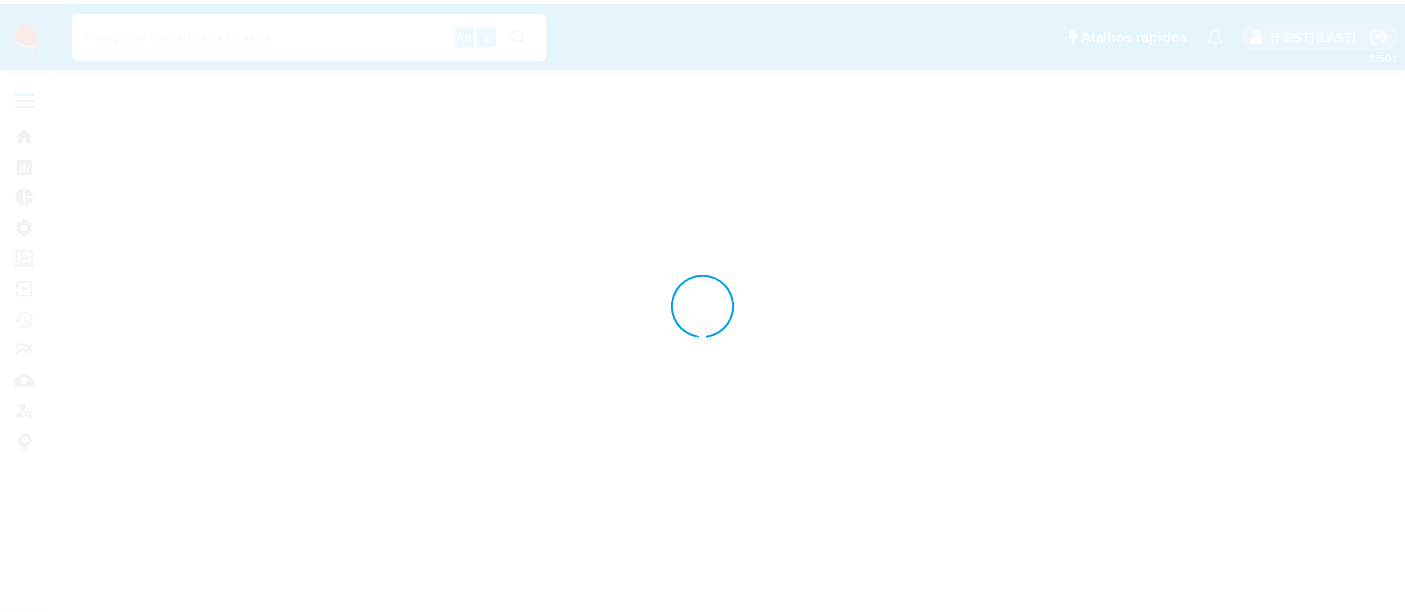 scroll, scrollTop: 0, scrollLeft: 0, axis: both 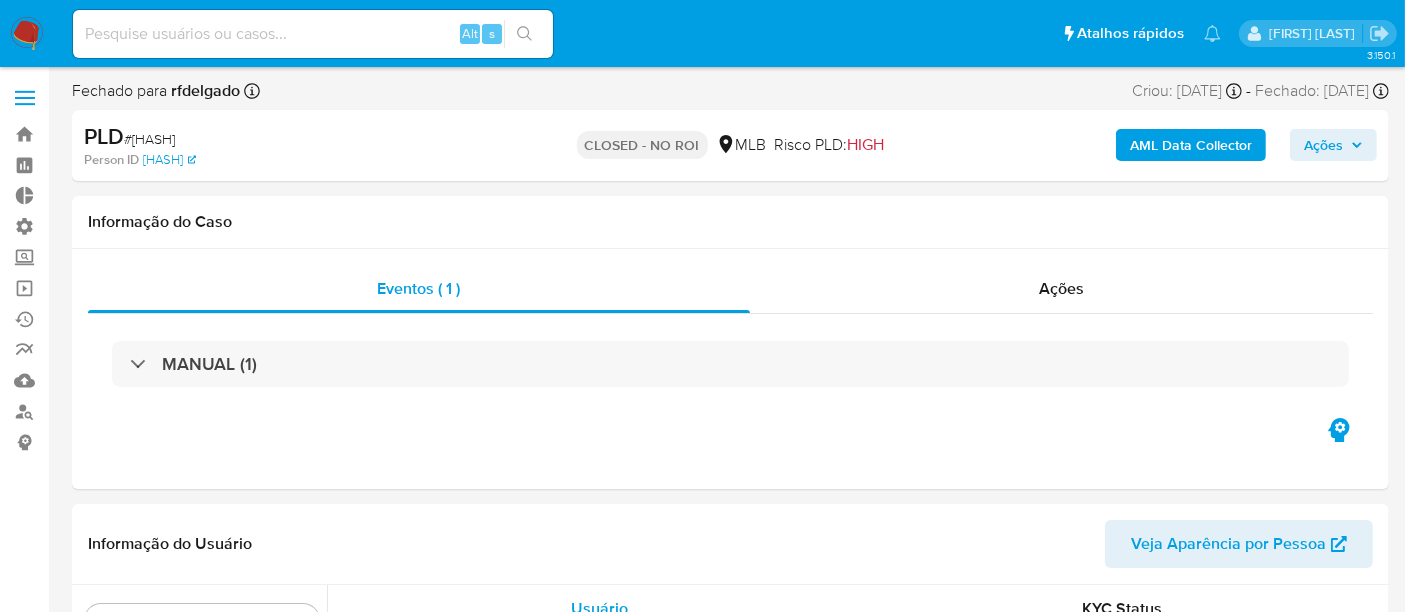 select on "10" 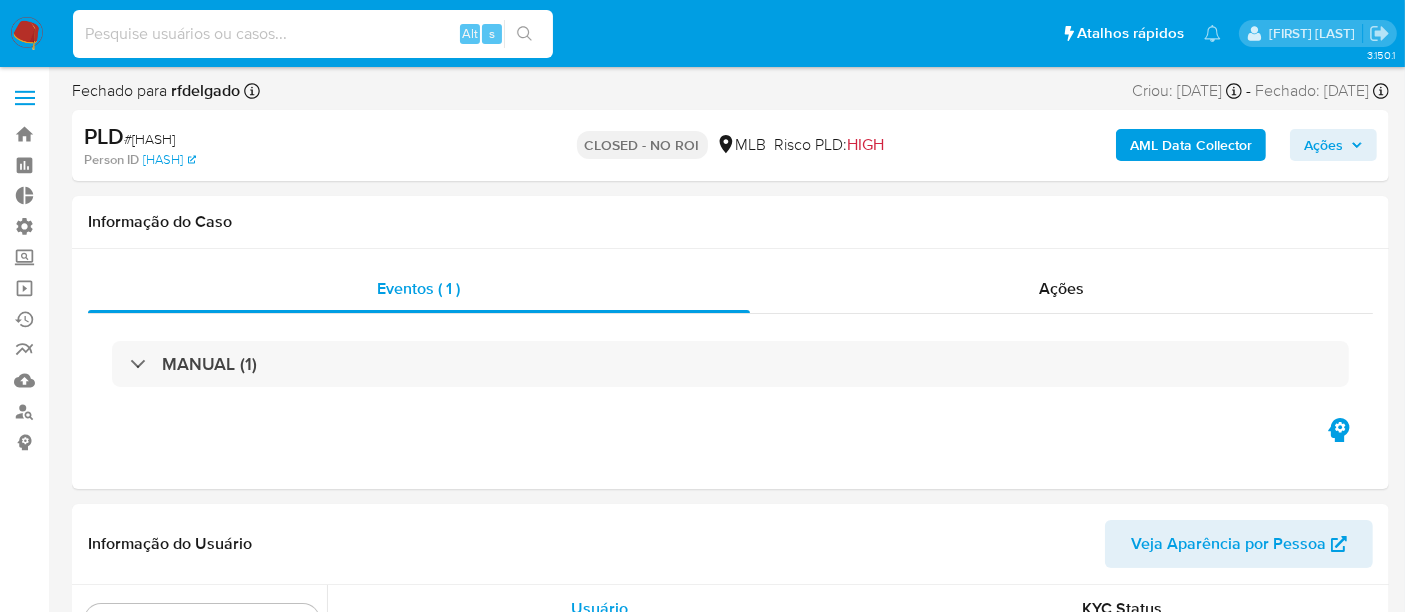 click at bounding box center [313, 34] 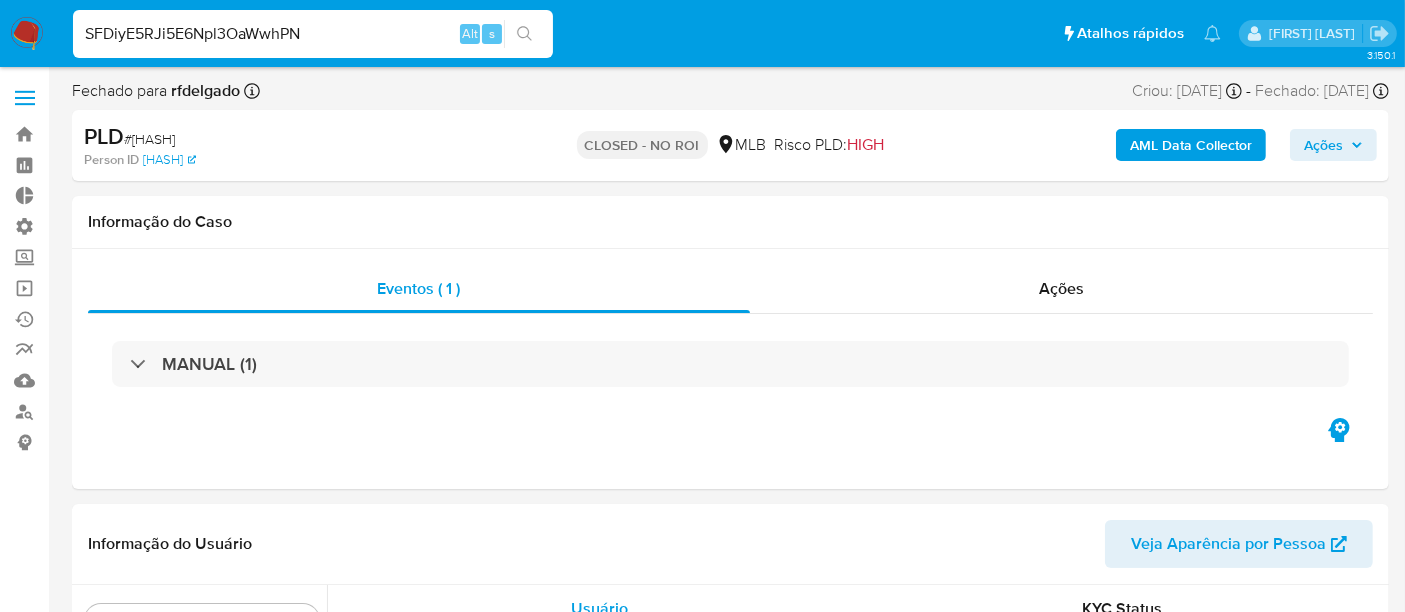 type on "SFDiyE5RJi5E6Npl3OaWwhPN" 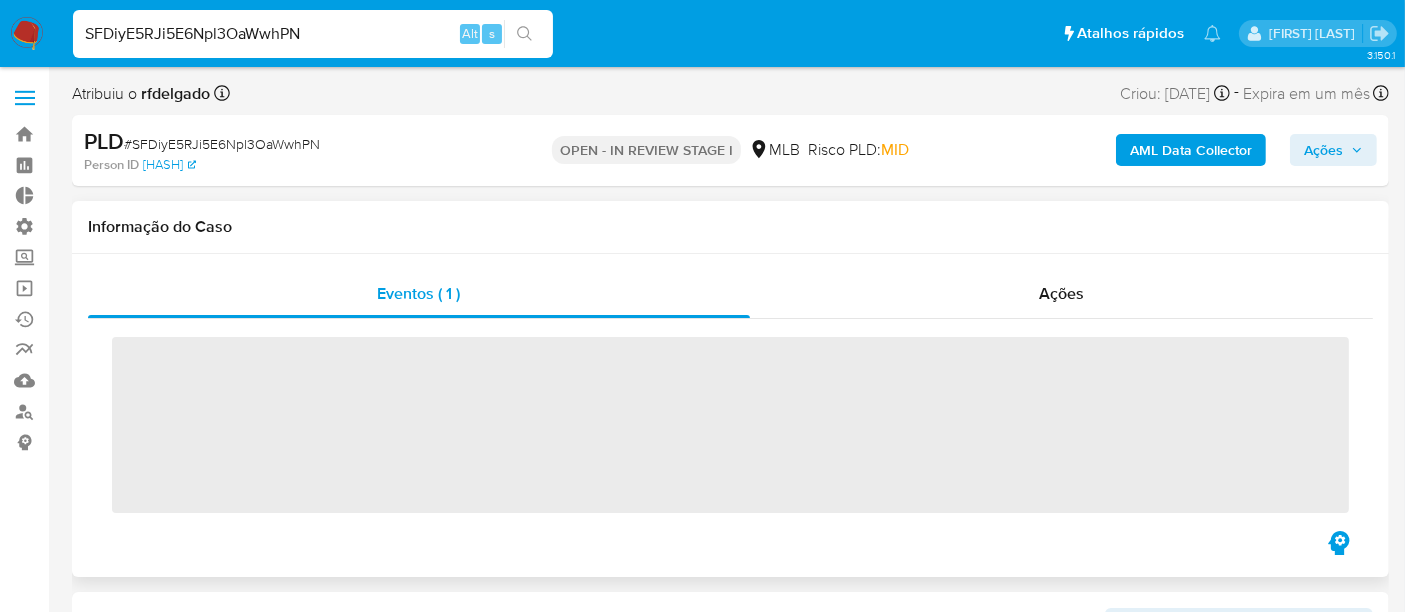 scroll, scrollTop: 844, scrollLeft: 0, axis: vertical 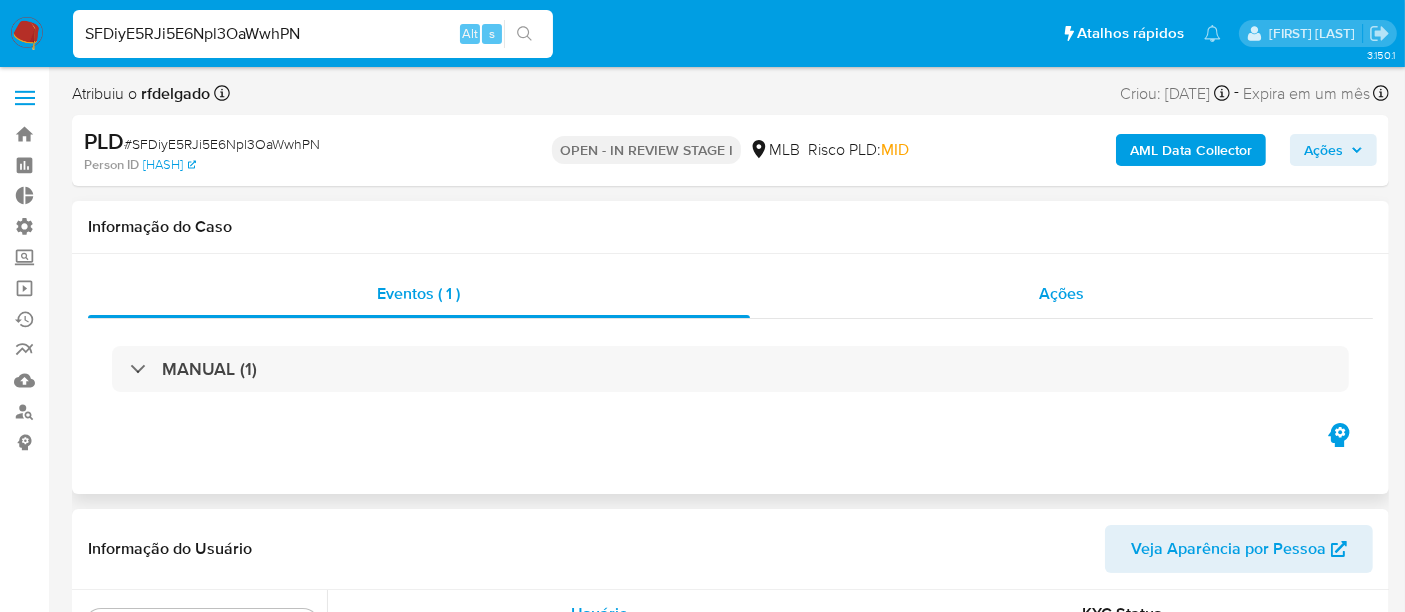 click on "Ações" at bounding box center [1061, 293] 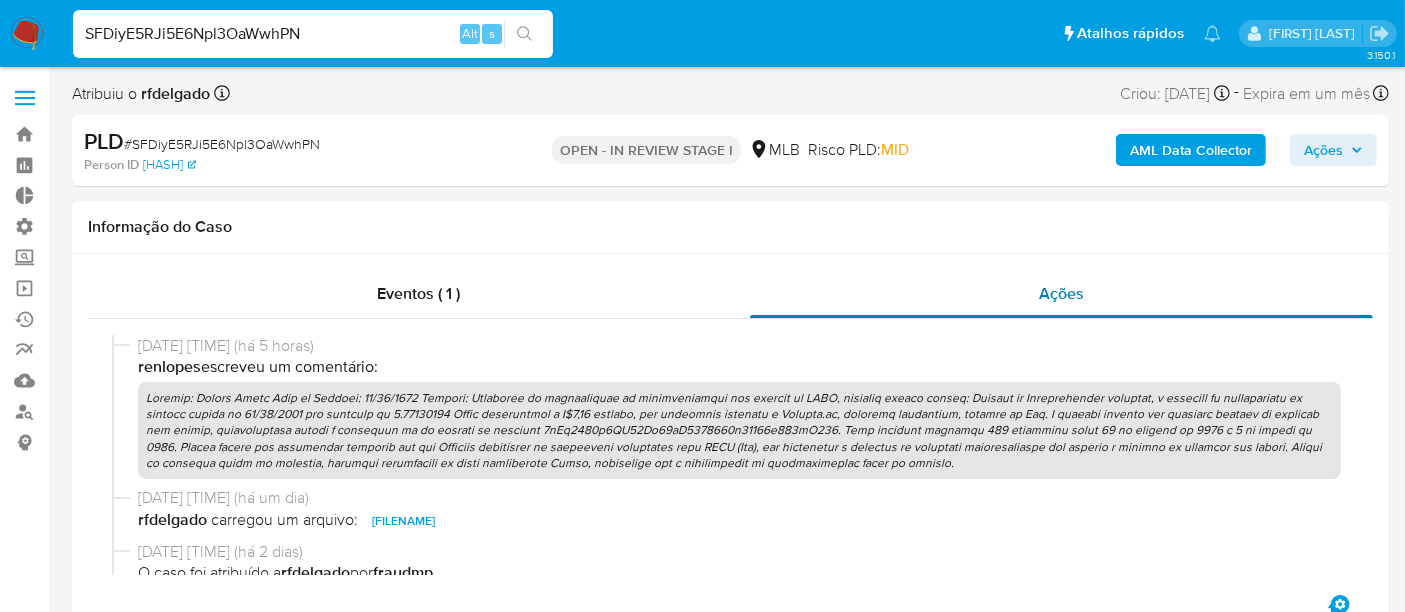 select on "10" 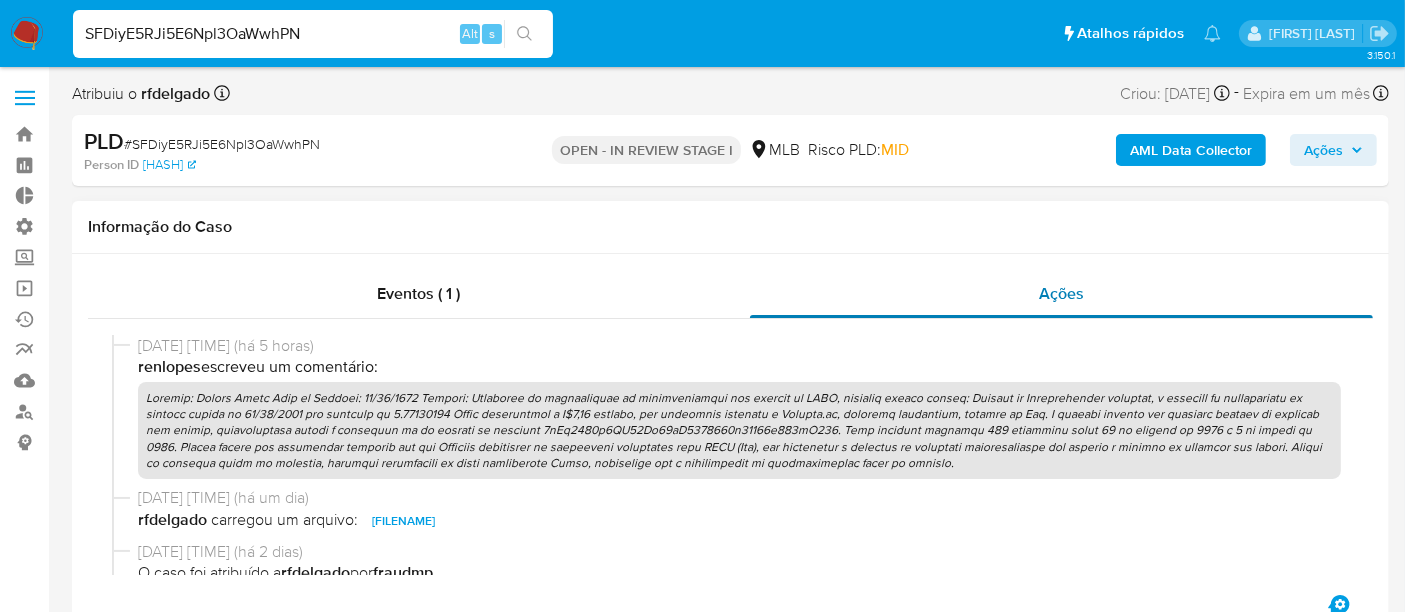click on "Ações" at bounding box center [1061, 293] 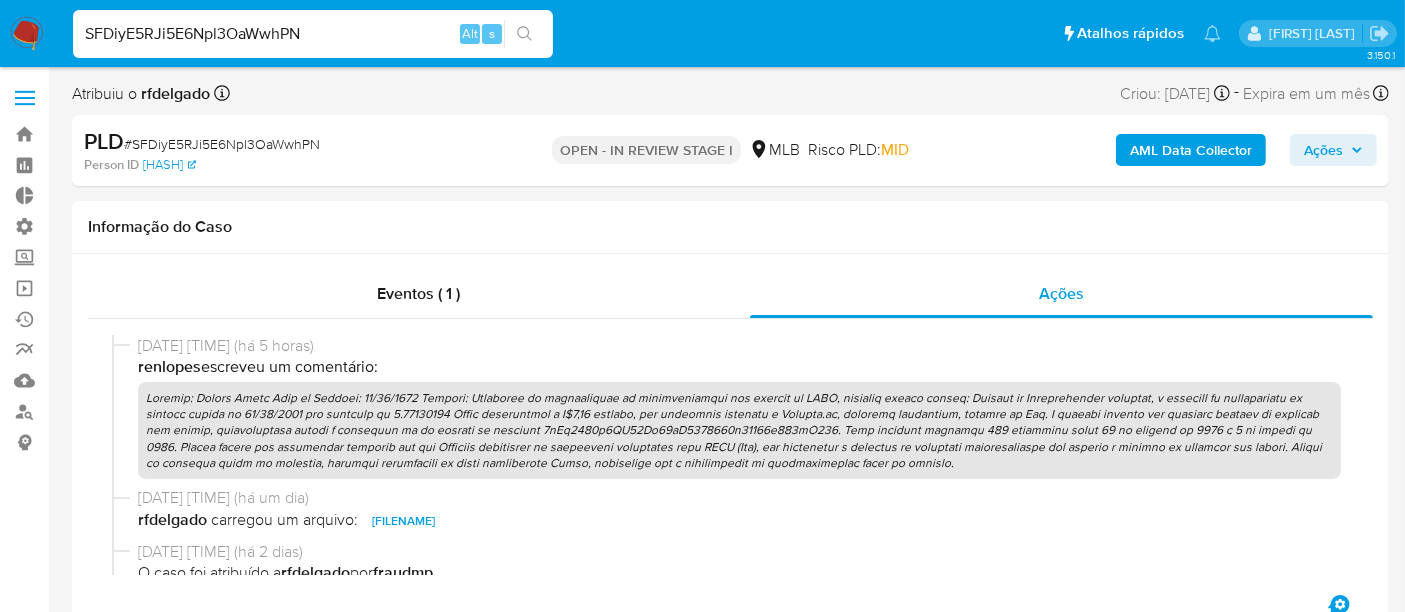 click on "Ações" at bounding box center (1323, 150) 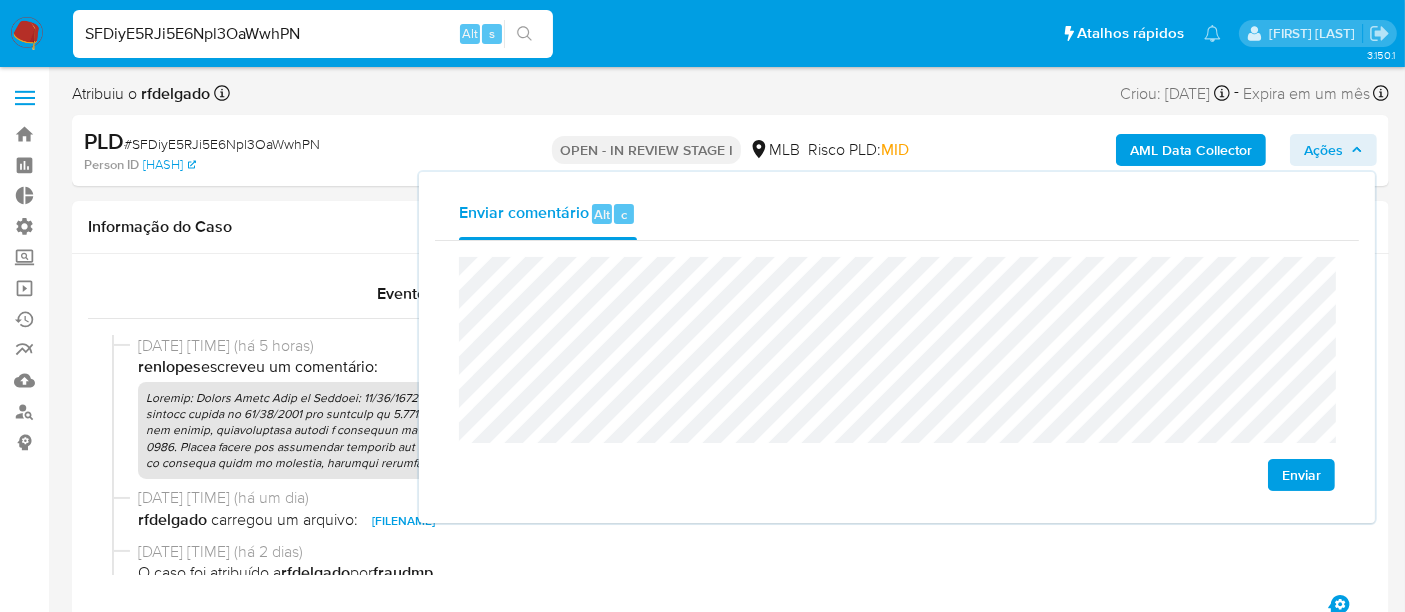 click on "Enviar" at bounding box center (1301, 475) 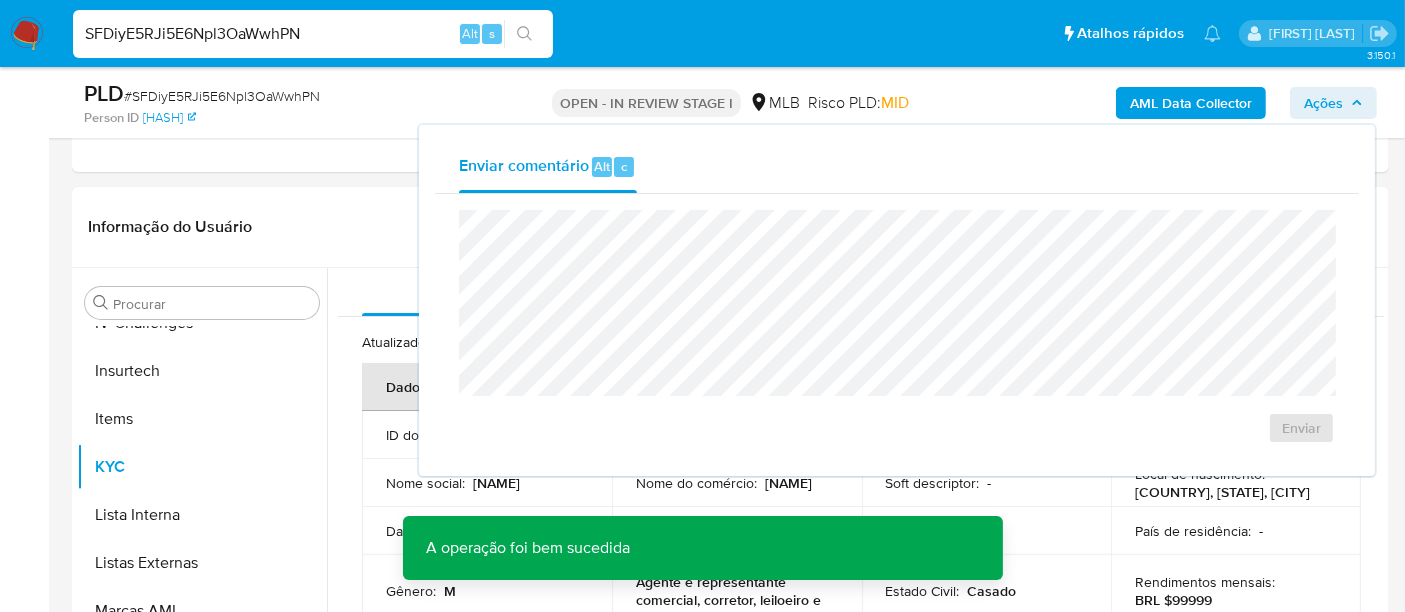 scroll, scrollTop: 444, scrollLeft: 0, axis: vertical 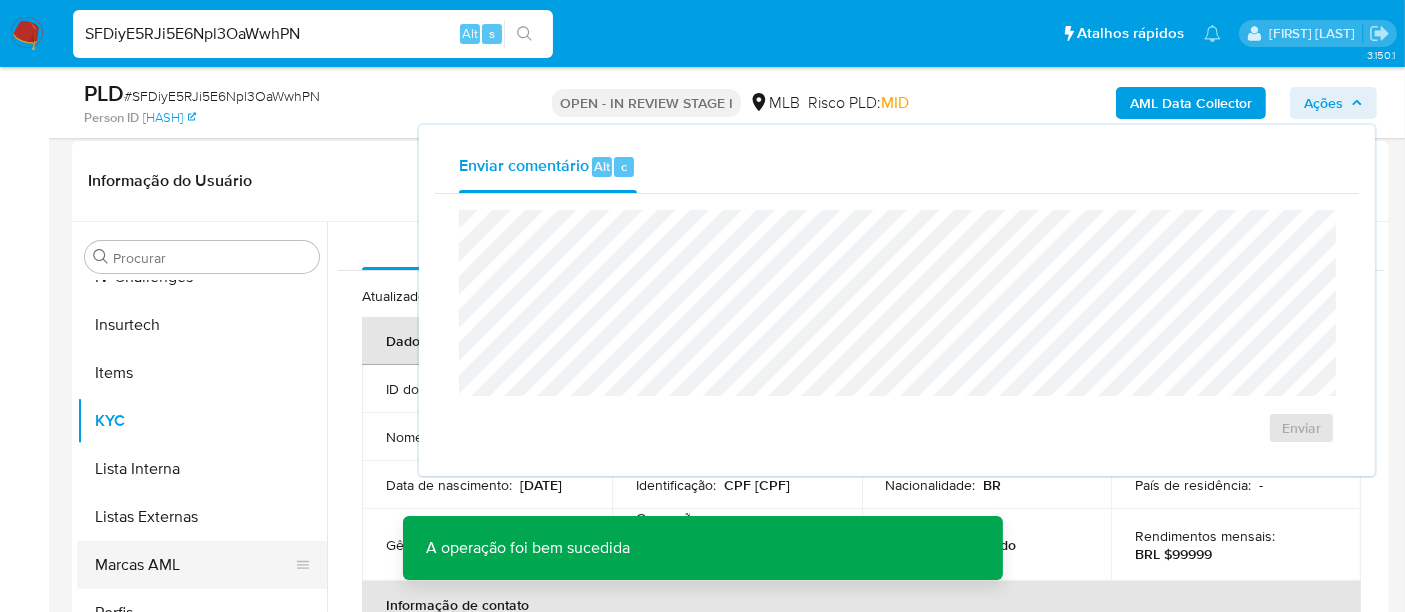 click on "Marcas AML" at bounding box center [194, 565] 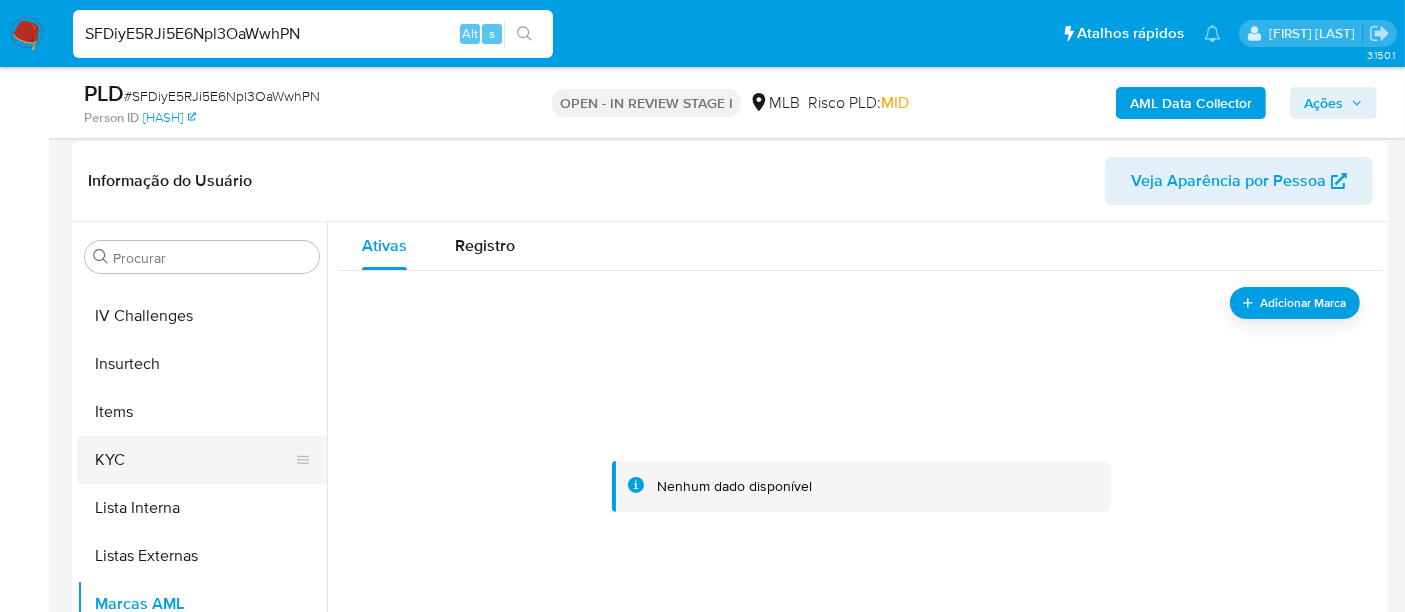 scroll, scrollTop: 844, scrollLeft: 0, axis: vertical 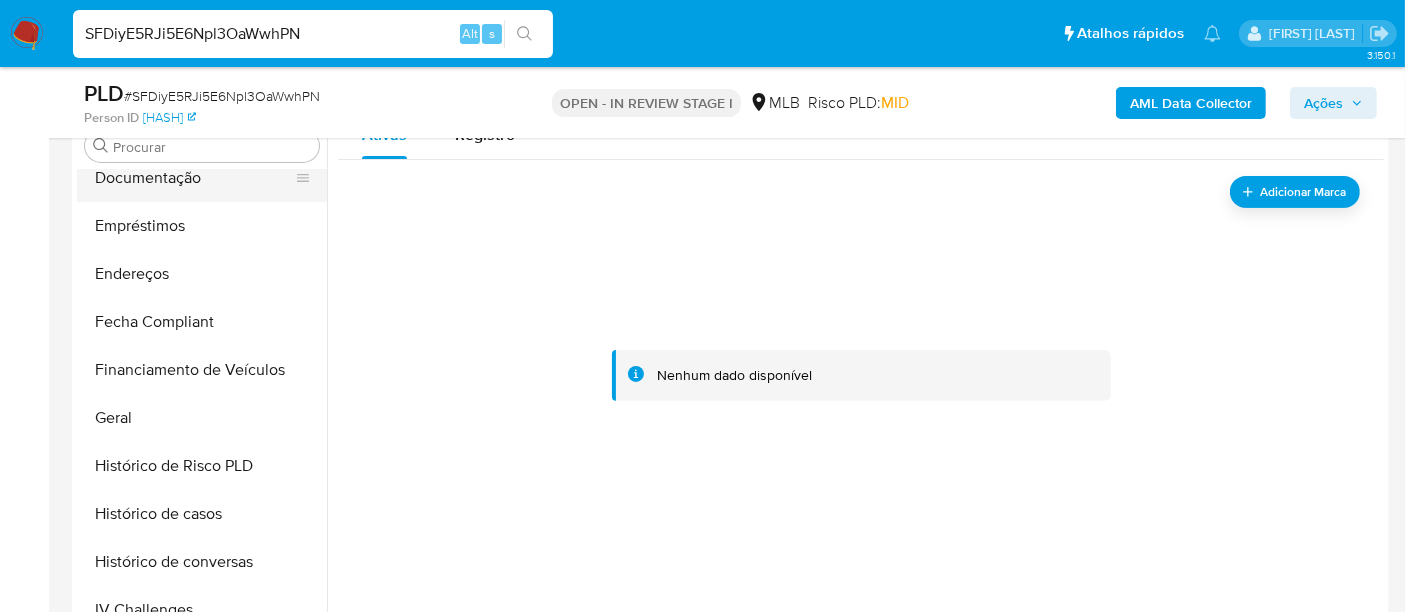click on "Documentação" at bounding box center [194, 178] 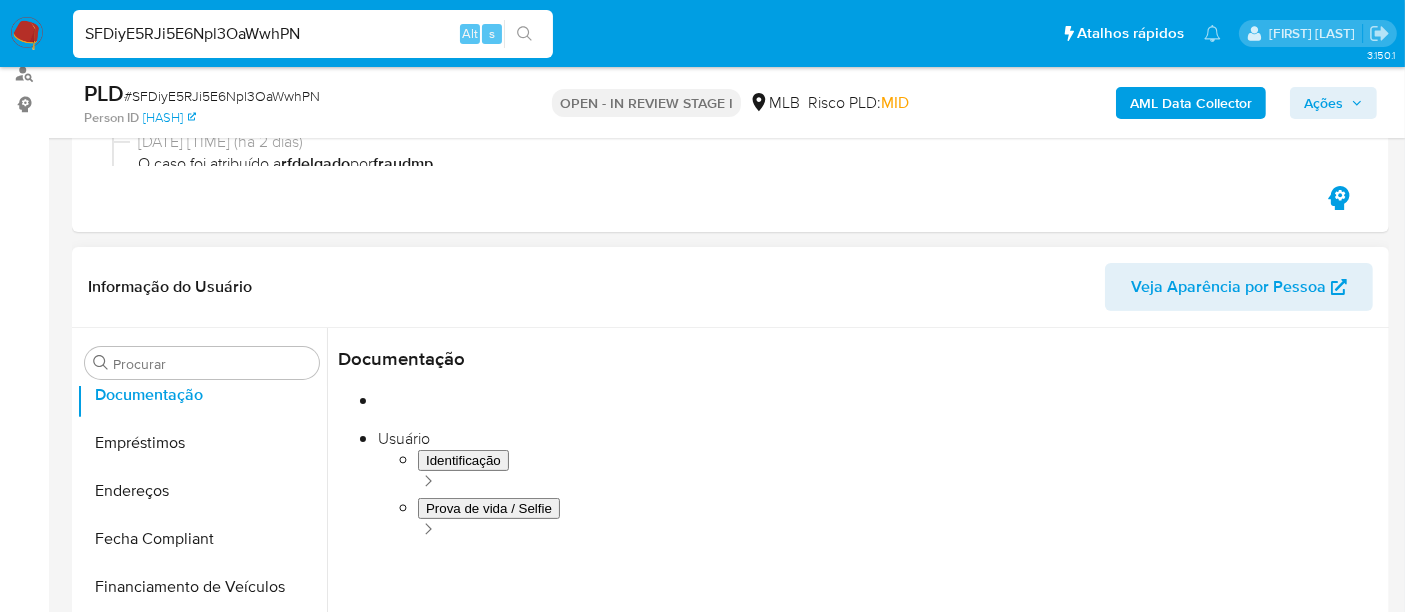 scroll, scrollTop: 333, scrollLeft: 0, axis: vertical 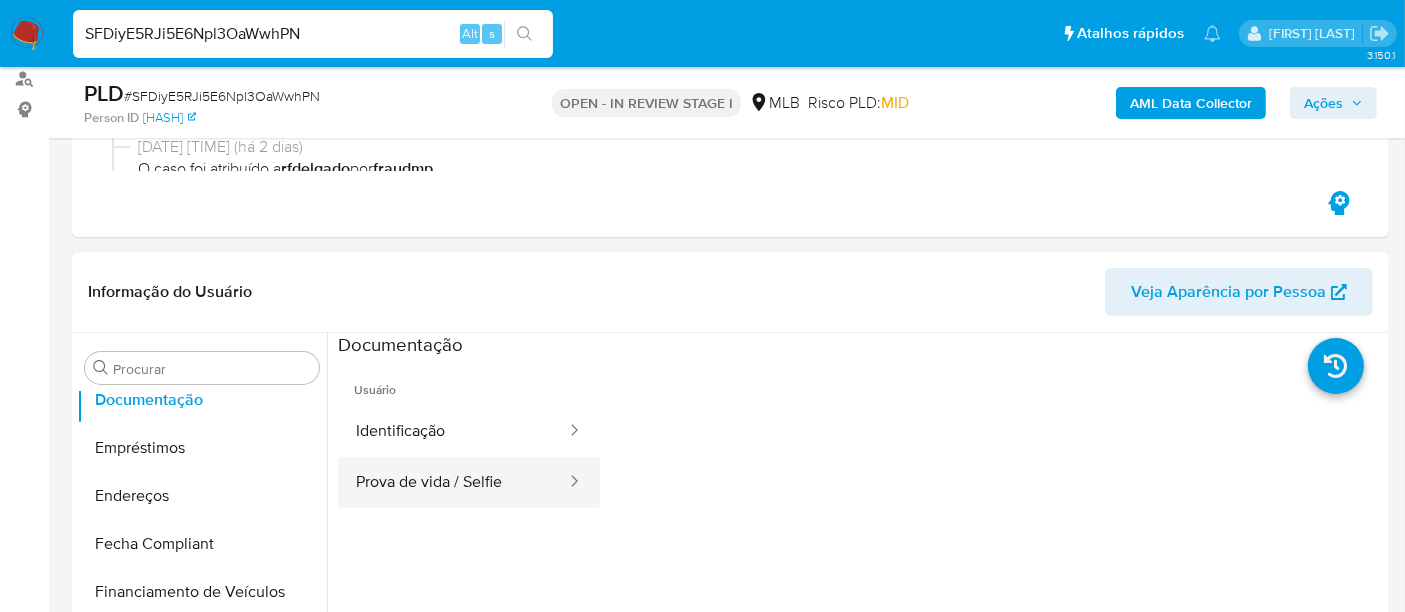 click on "Prova de vida / Selfie" at bounding box center (453, 482) 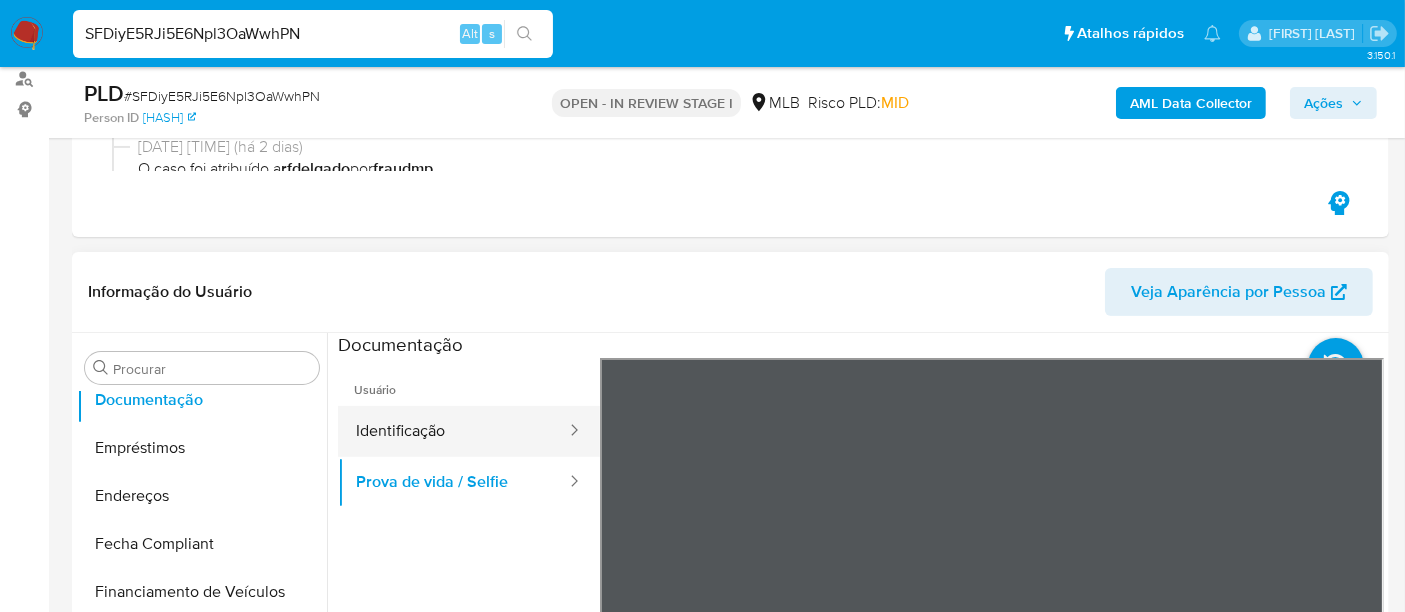 click on "Identificação" at bounding box center [453, 431] 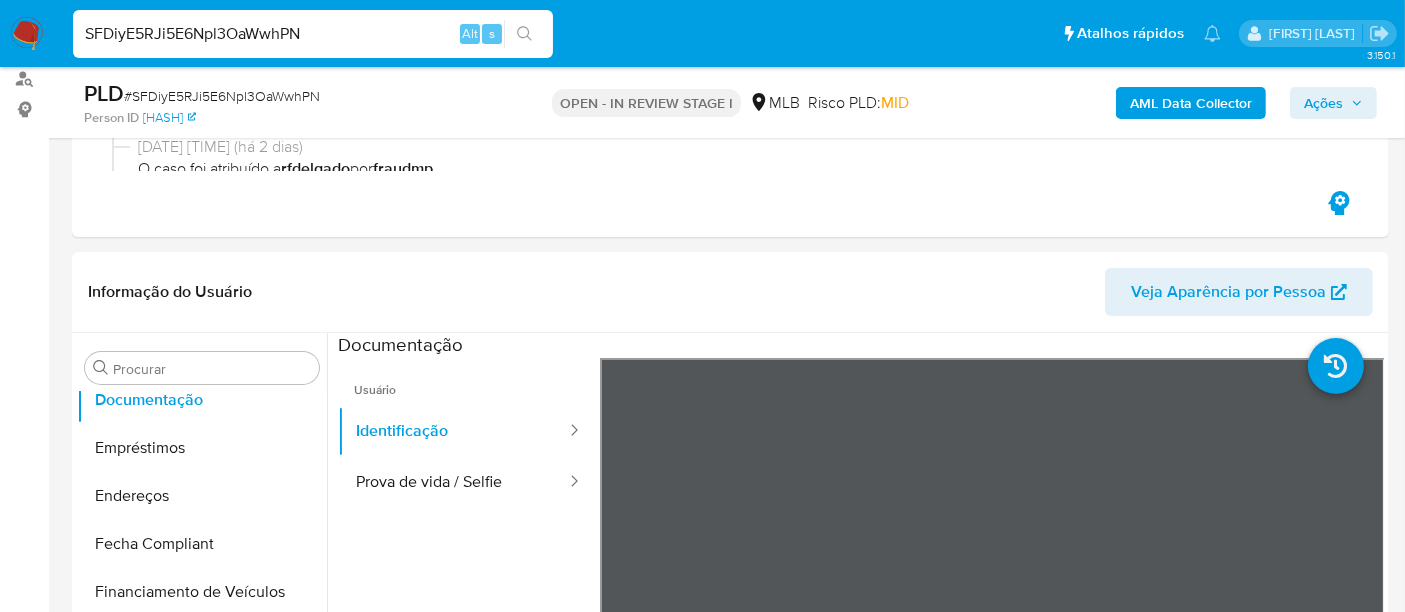 click on "Pausado Ver notificaciones SFDiyE5RJi5E6Npl3OaWwhPN Alt s Atalhos rápidos   Presiona las siguientes teclas para acceder a algunas de las funciones Pesquisar caso ou usuário Alt s Voltar para casa Alt h Adicione um comentário Alt c Adicionar um anexo Alt a Alexandra Macedo Da Silva Bandeja Painel Painel Externo Administração Regras Usuários Equipes Configuração do caso Screening Screening por Frequência Pesquisa em Listas Watchlist Ferramentas Operações em massa Ejecuções automáticas relatórios Mulan Localizador de pessoas Consolidado 3.150.1 Atribuiu o   rfdelgado   Asignado el: 06/08/2025 11:58:12 Criou: 06/08/2025   Criou: 06/08/2025 11:58:12 - Expira em um mês   Expira em 20/09/2025 11:58:12 PLD # SFDiyE5RJi5E6Npl3OaWwhPN Person ID 00fd7e2d76c3d7166e1fc69f5a31f469 OPEN - IN REVIEW STAGE I  MLB Risco PLD:  MID AML Data Collector Ações Informação do Caso Eventos ( 1 ) Ações 08/08/2025 11:09:41 (há 5 horas) renlopes  escreveu um comentário: 07/08/2025 10:09:14 (há um dia) rfdelgado" at bounding box center [702, 1505] 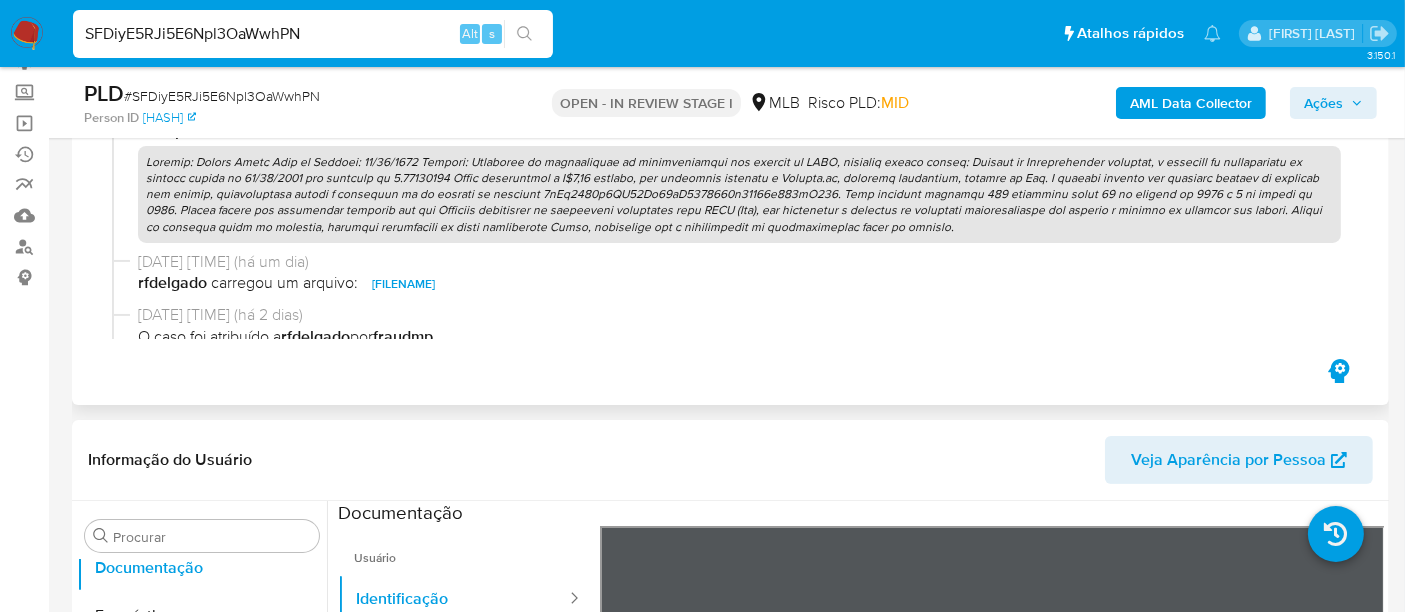 scroll, scrollTop: 0, scrollLeft: 0, axis: both 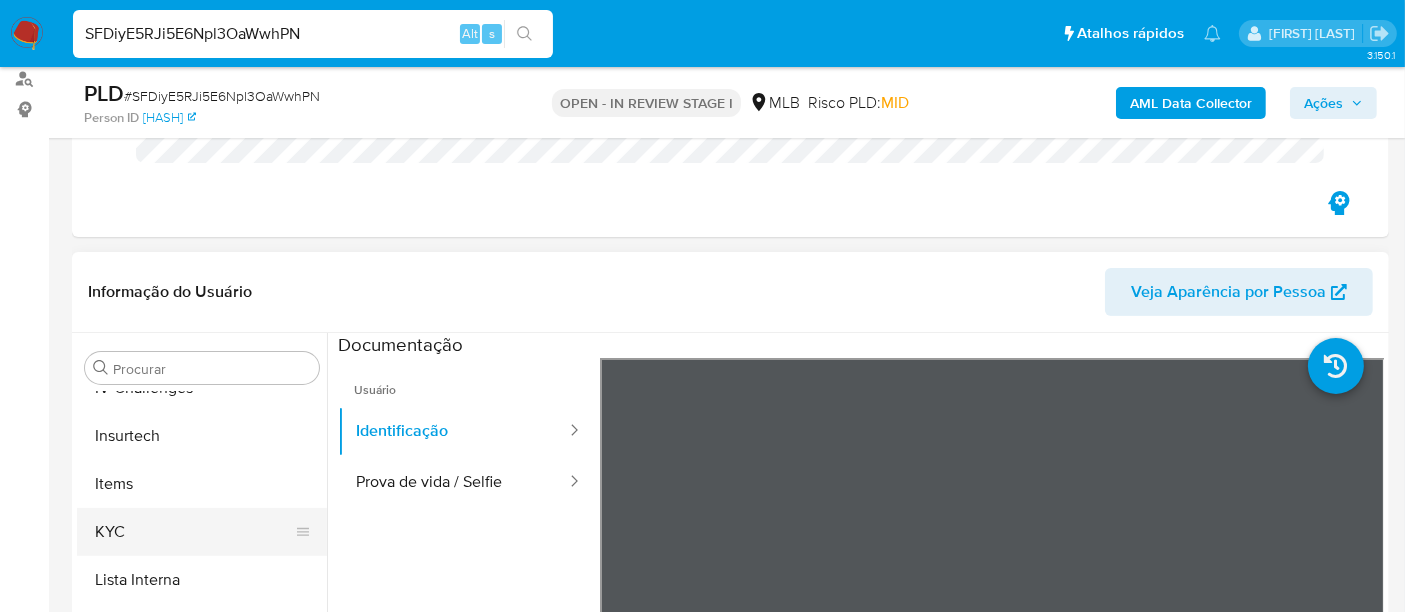 click on "KYC" at bounding box center [194, 532] 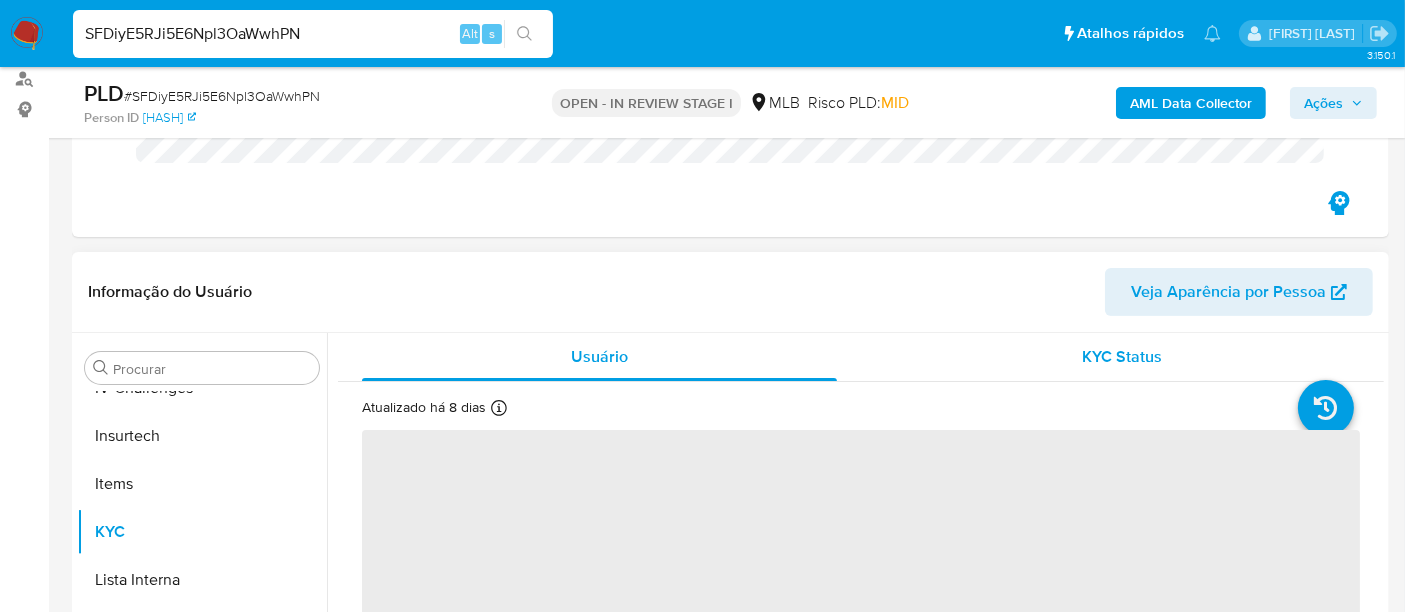 click on "KYC Status" at bounding box center [1122, 357] 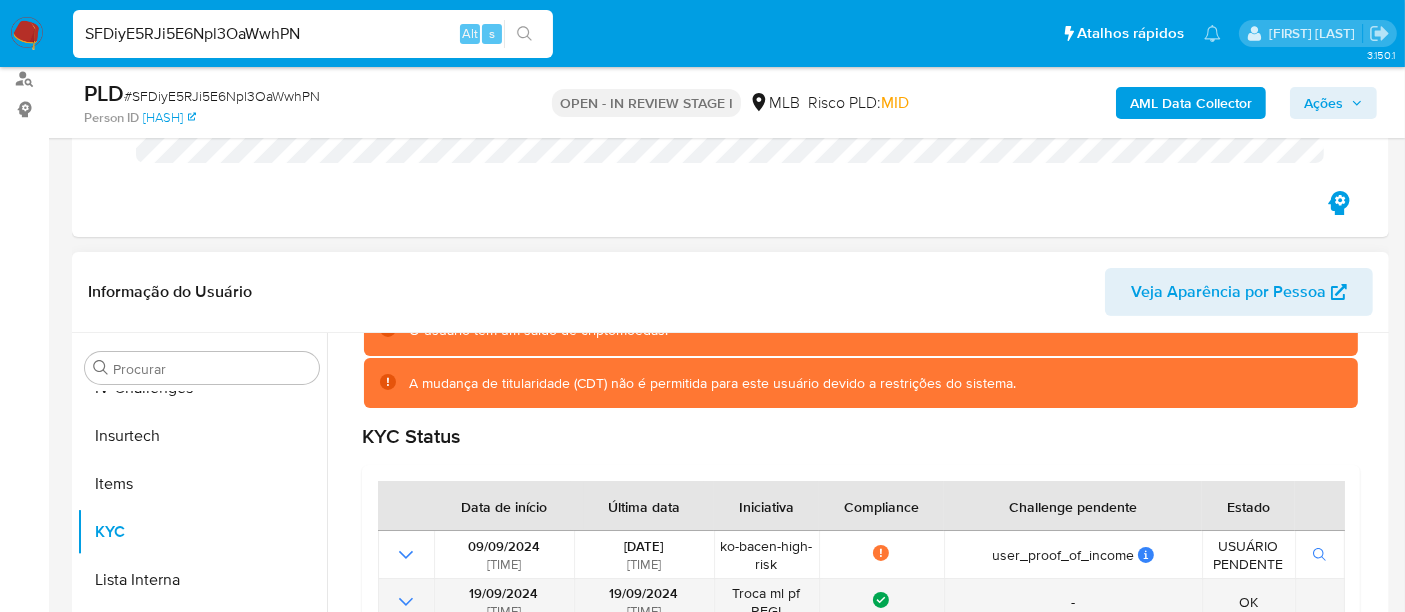 scroll, scrollTop: 0, scrollLeft: 0, axis: both 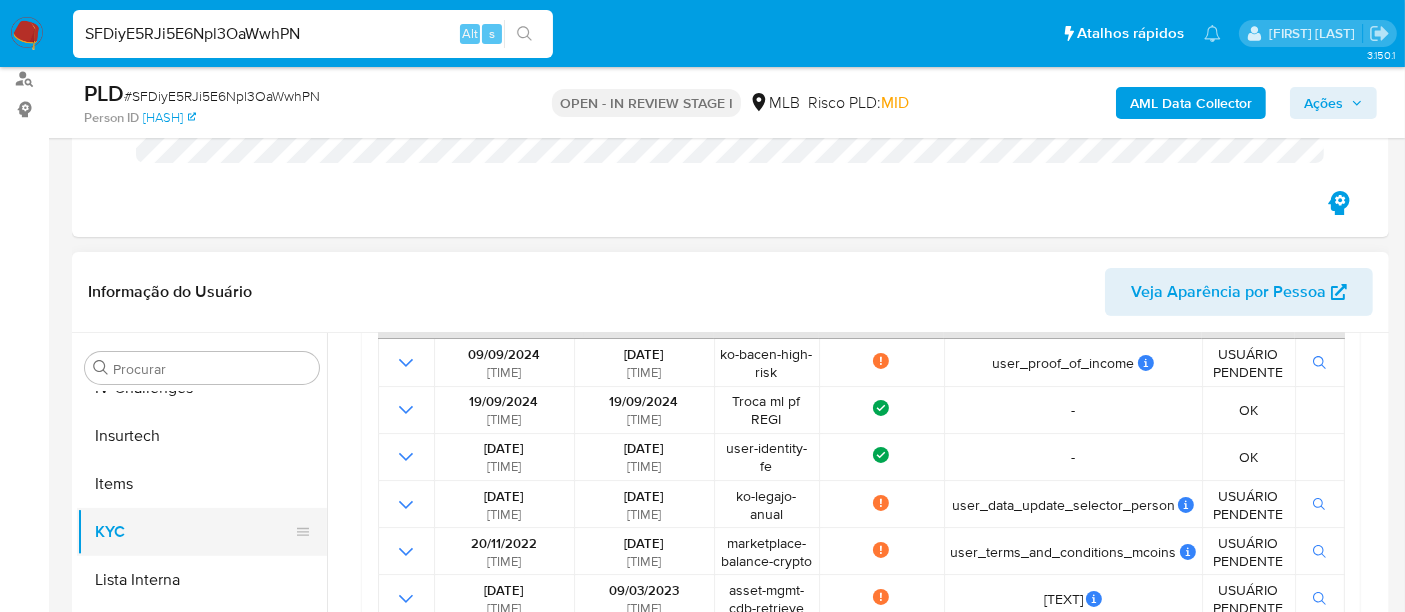 click on "KYC" at bounding box center (194, 532) 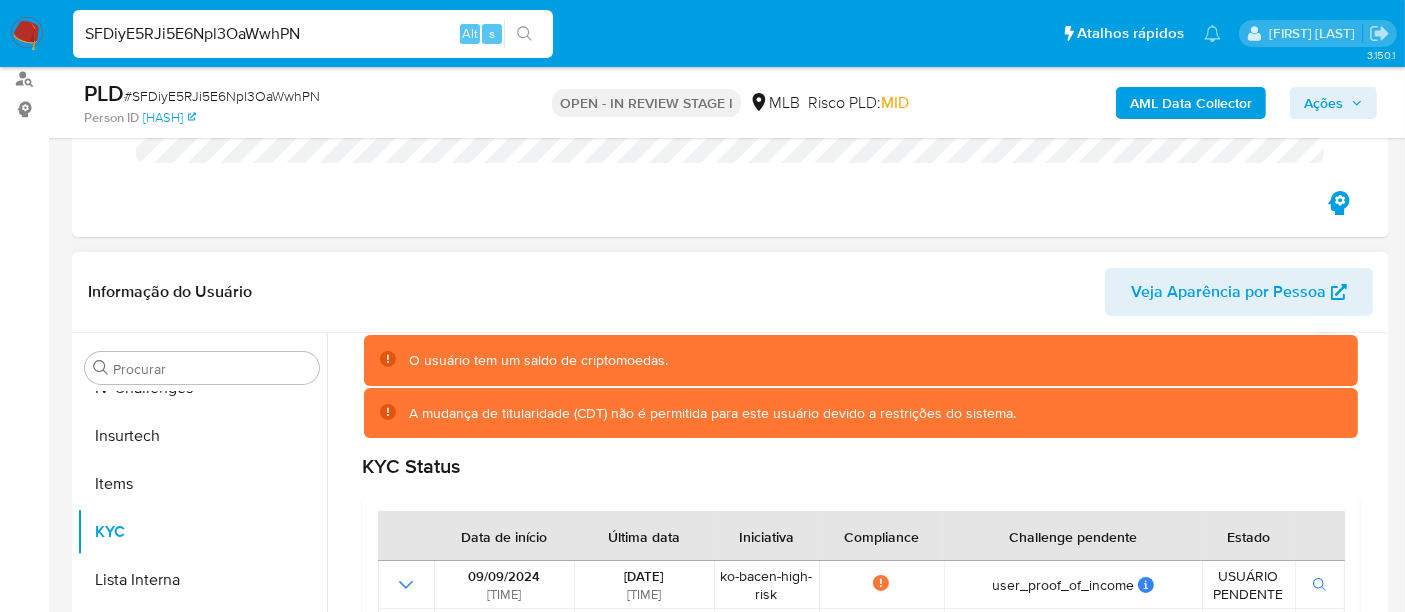 scroll, scrollTop: 0, scrollLeft: 0, axis: both 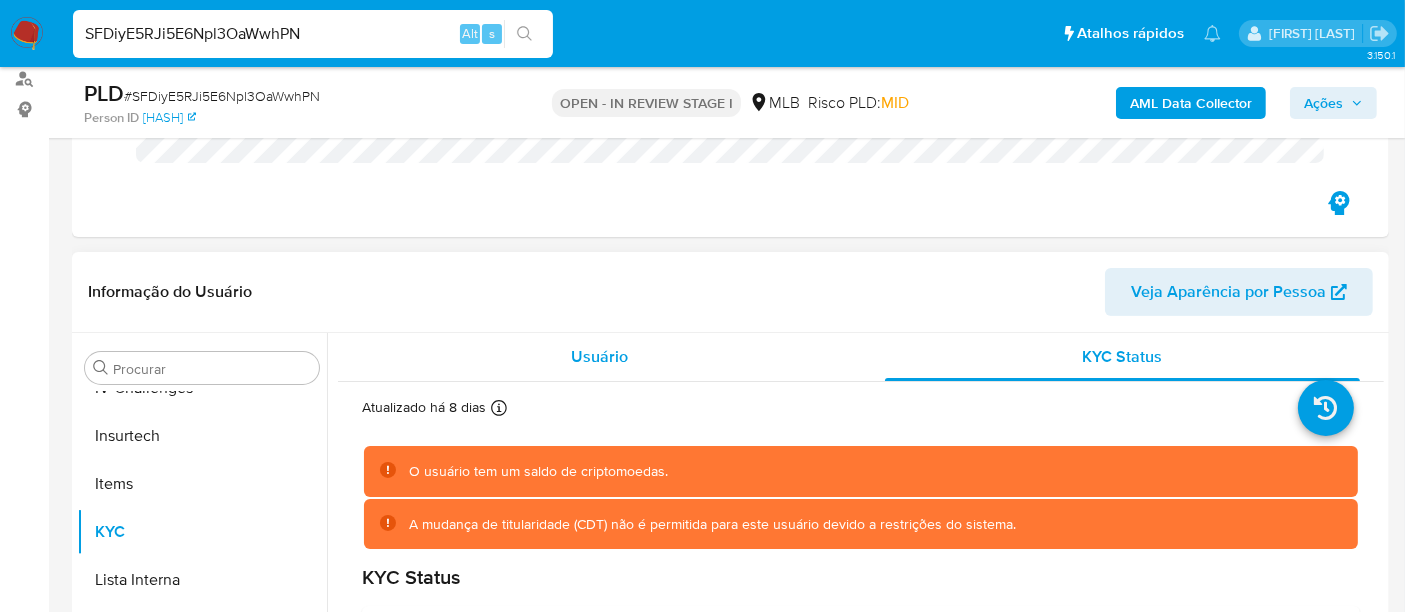 click on "Usuário" at bounding box center [599, 357] 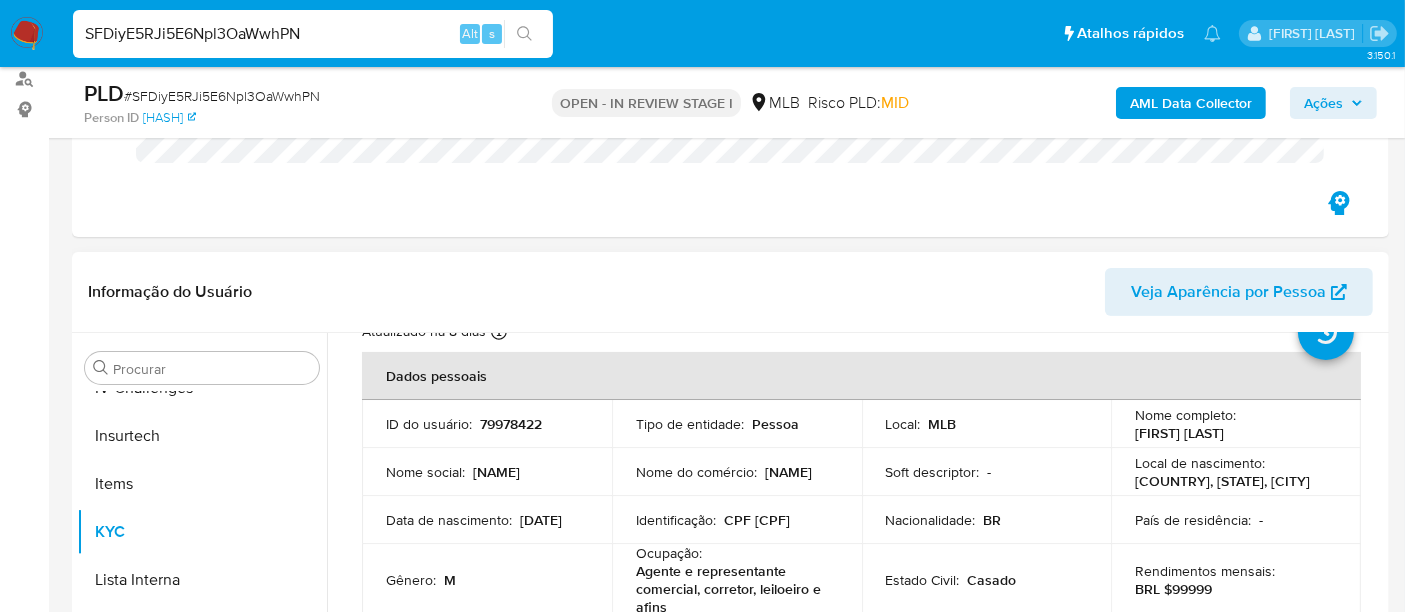 scroll, scrollTop: 111, scrollLeft: 0, axis: vertical 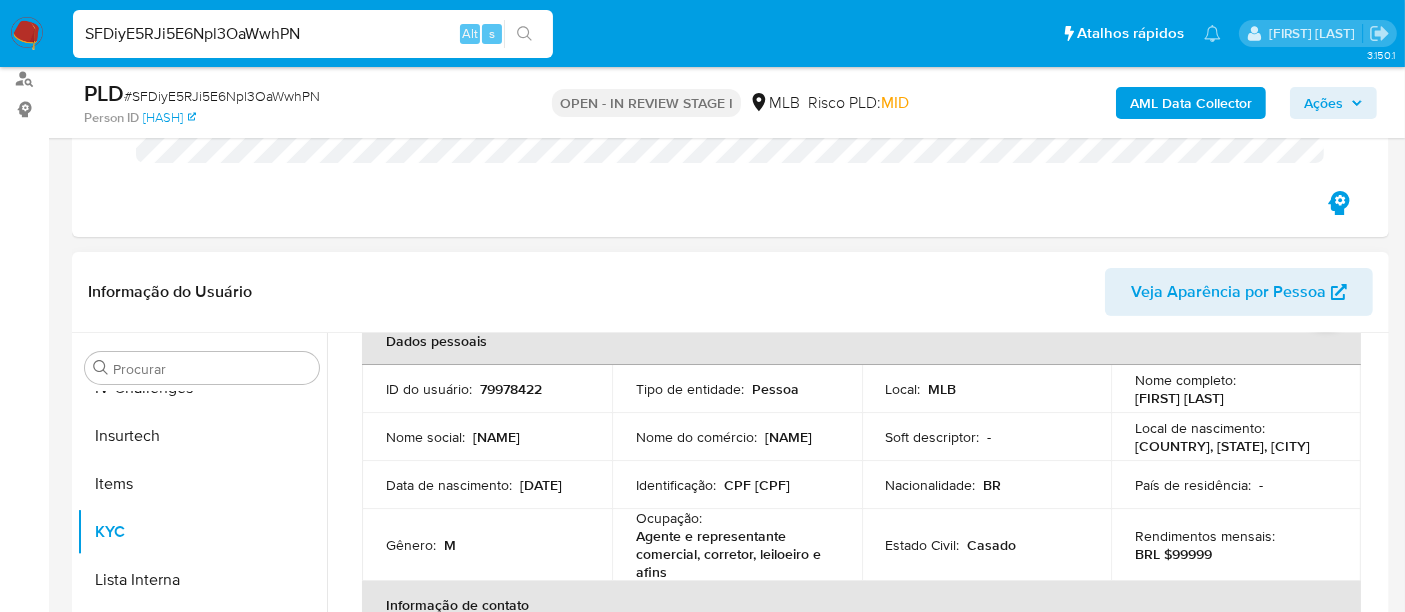 drag, startPoint x: 1122, startPoint y: 399, endPoint x: 1308, endPoint y: 403, distance: 186.043 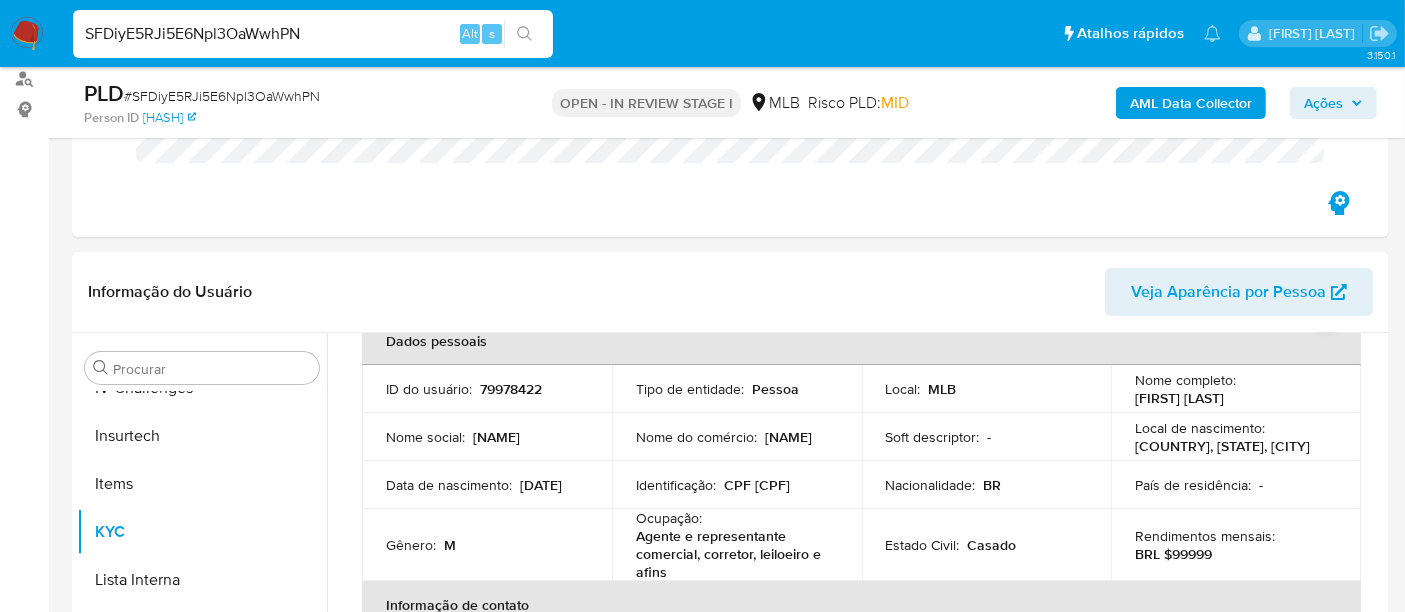 drag, startPoint x: 313, startPoint y: 35, endPoint x: 0, endPoint y: 55, distance: 313.63834 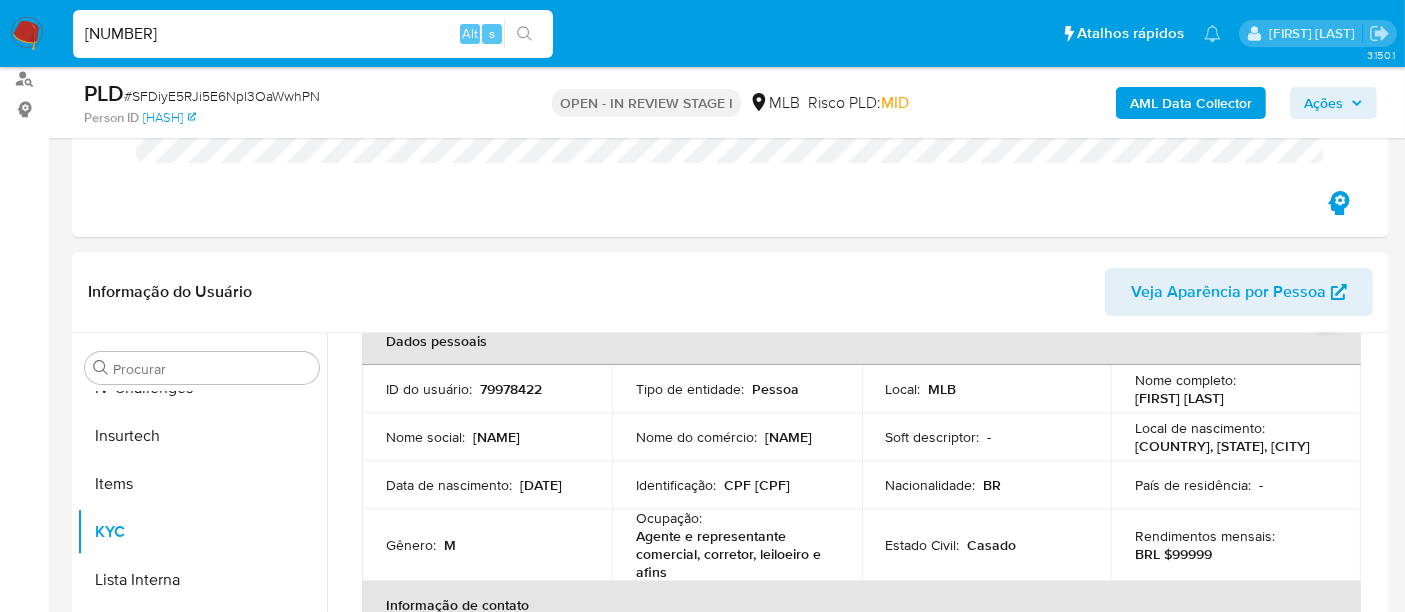 type on "2431329482" 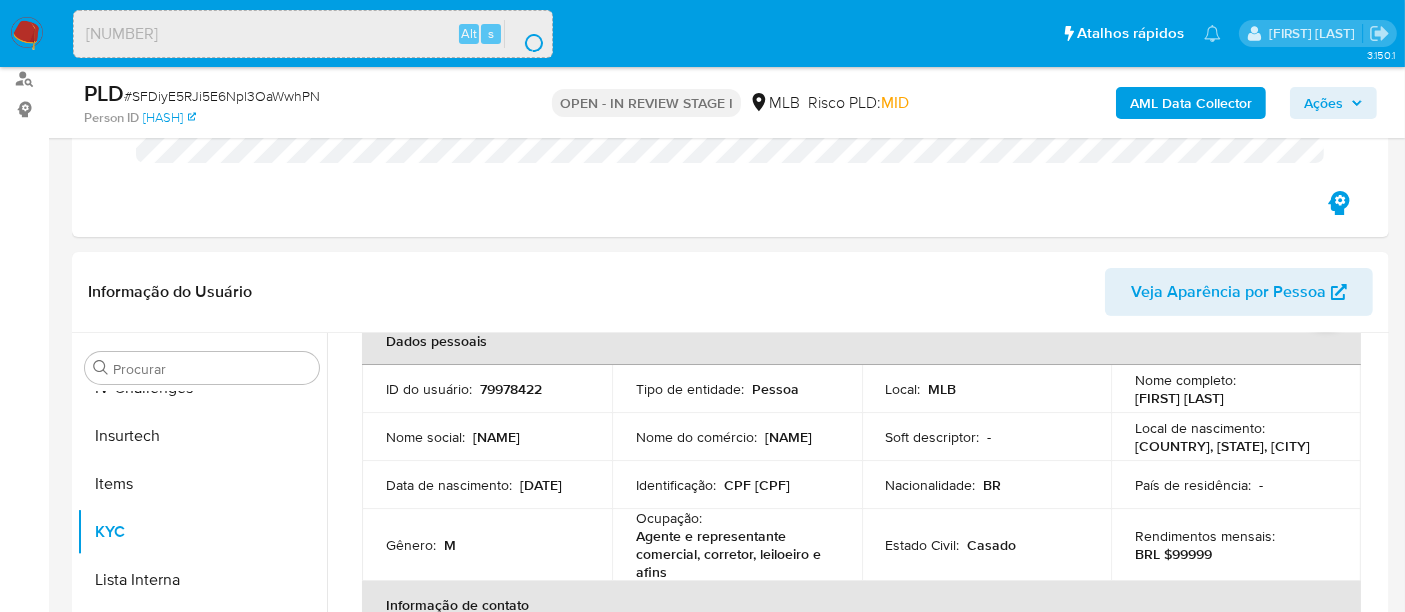 scroll, scrollTop: 0, scrollLeft: 0, axis: both 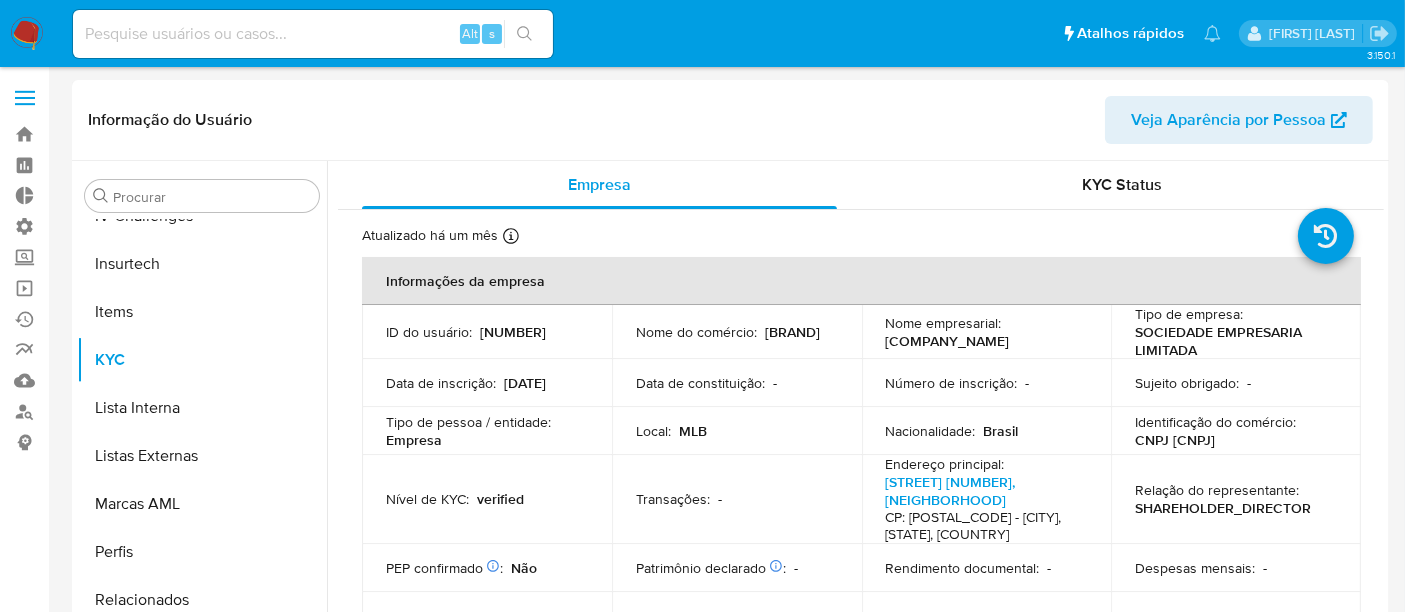 select on "10" 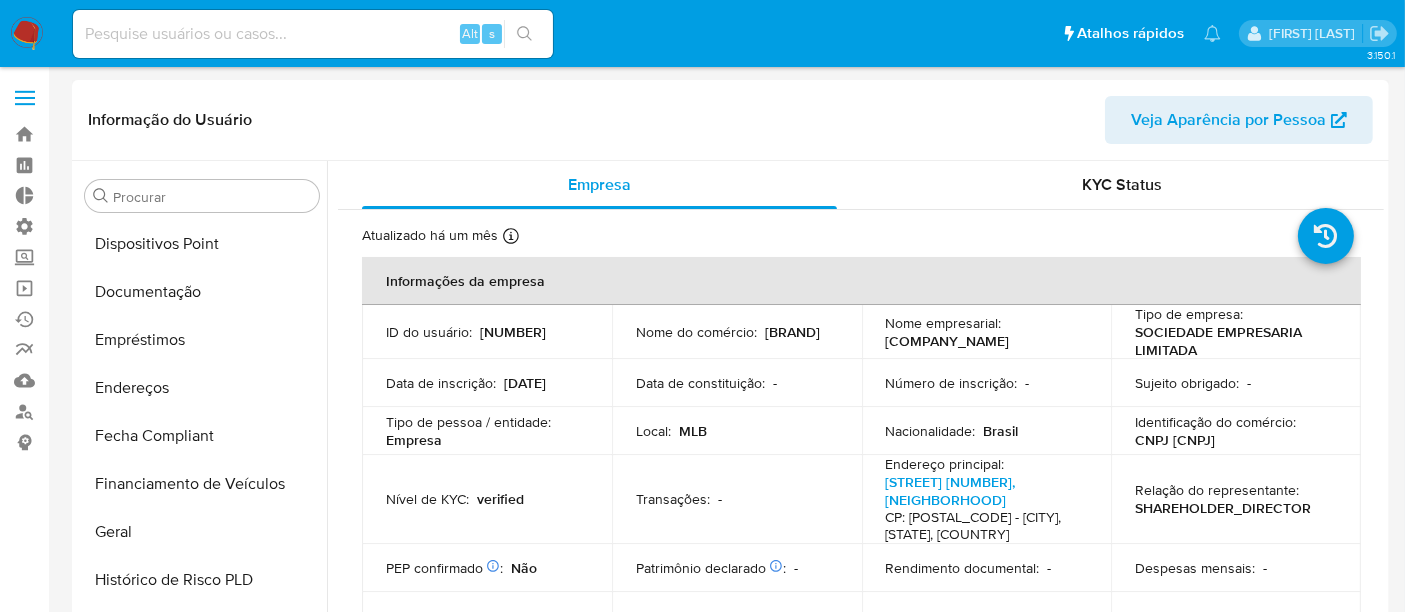 scroll, scrollTop: 288, scrollLeft: 0, axis: vertical 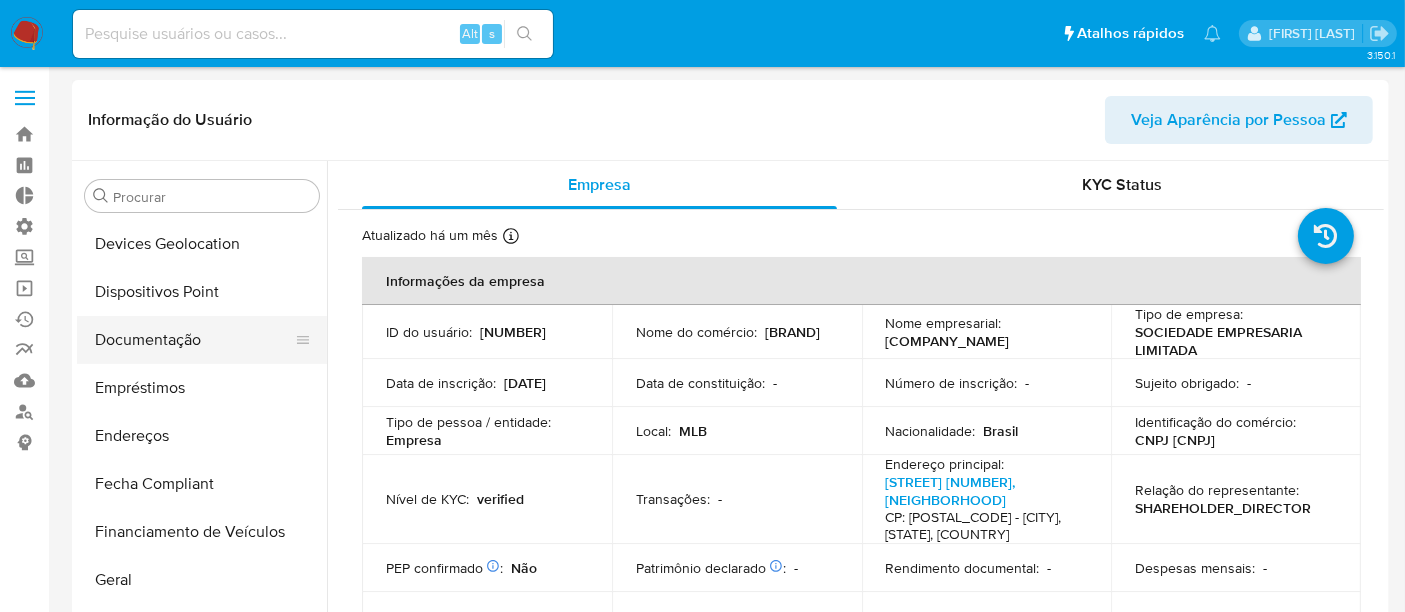 click on "Documentação" at bounding box center (194, 340) 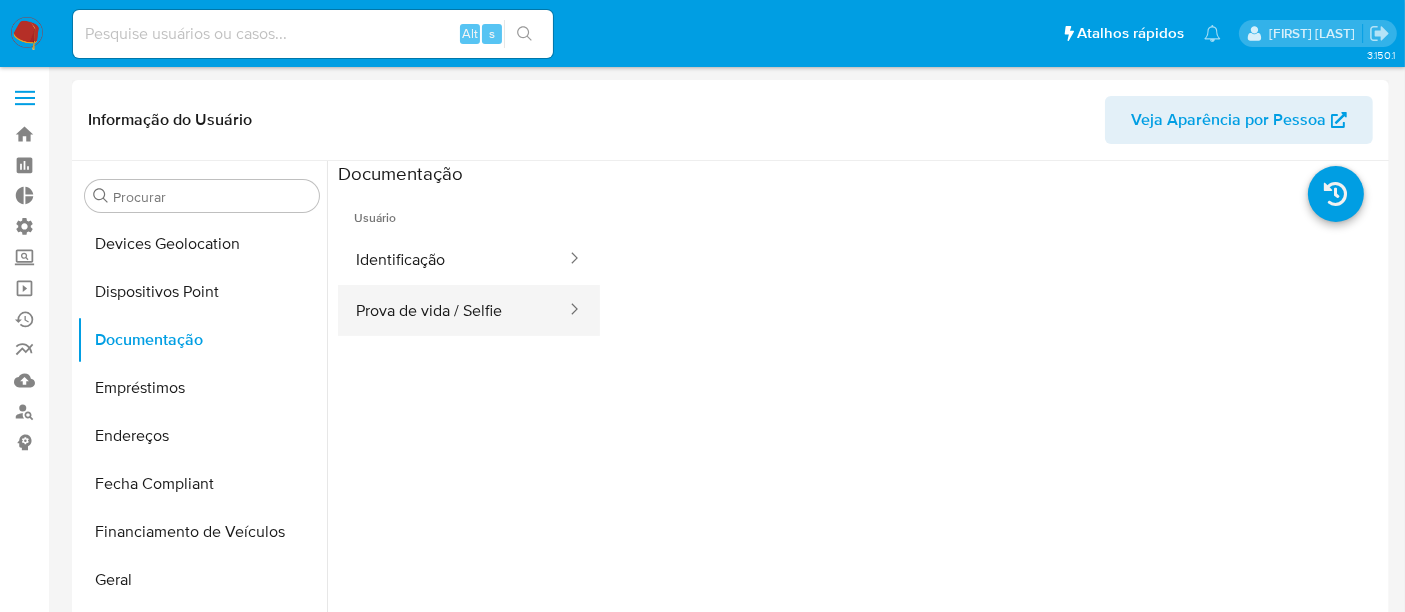 click on "Prova de vida / Selfie" at bounding box center (453, 310) 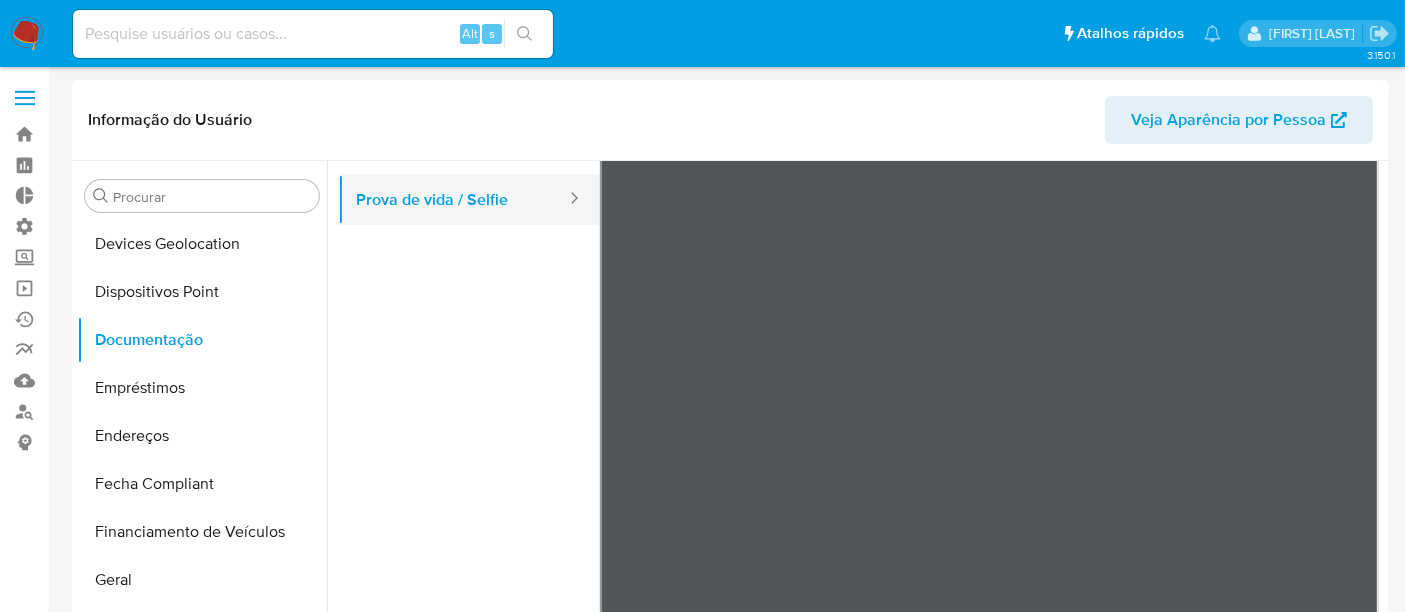 scroll, scrollTop: 0, scrollLeft: 0, axis: both 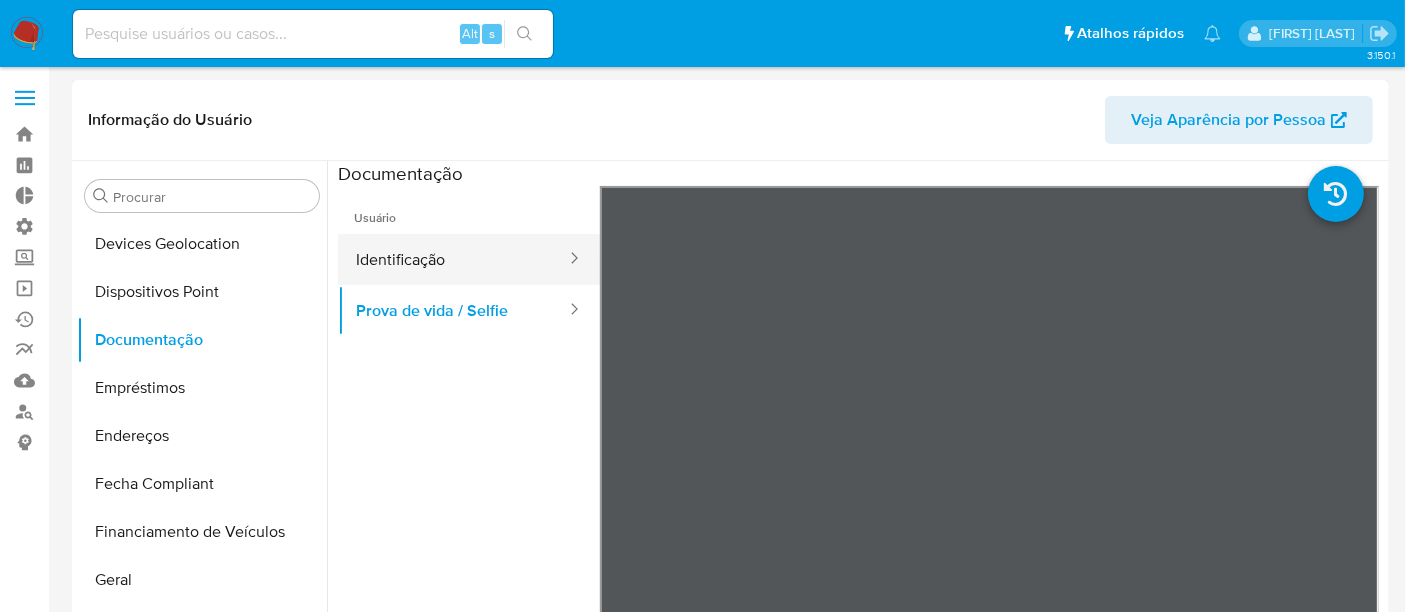 click on "Identificação" at bounding box center [453, 259] 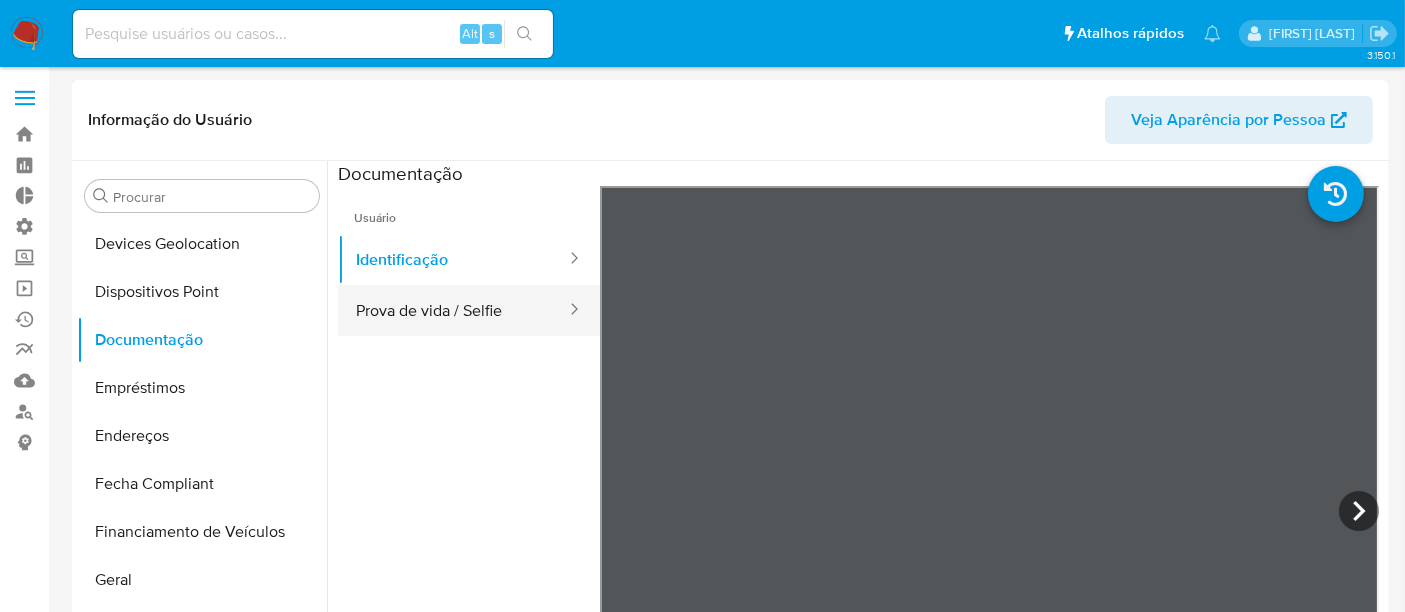 click on "Prova de vida / Selfie" at bounding box center [453, 310] 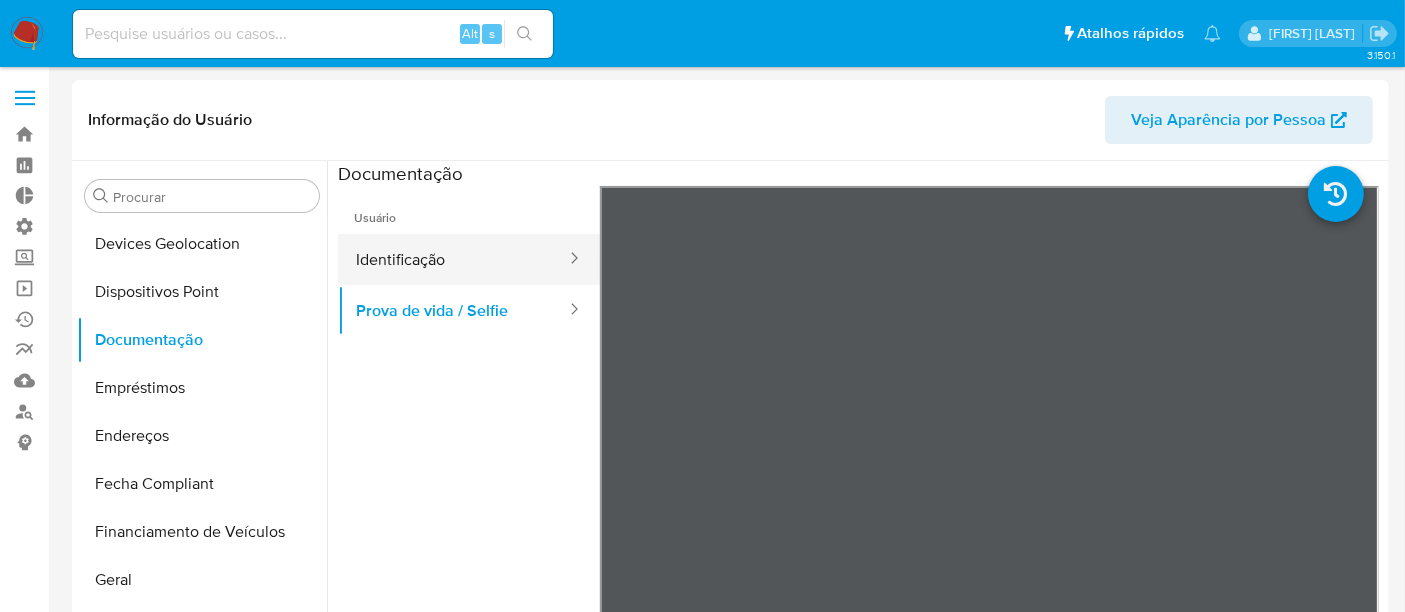 click on "Identificação" at bounding box center (453, 259) 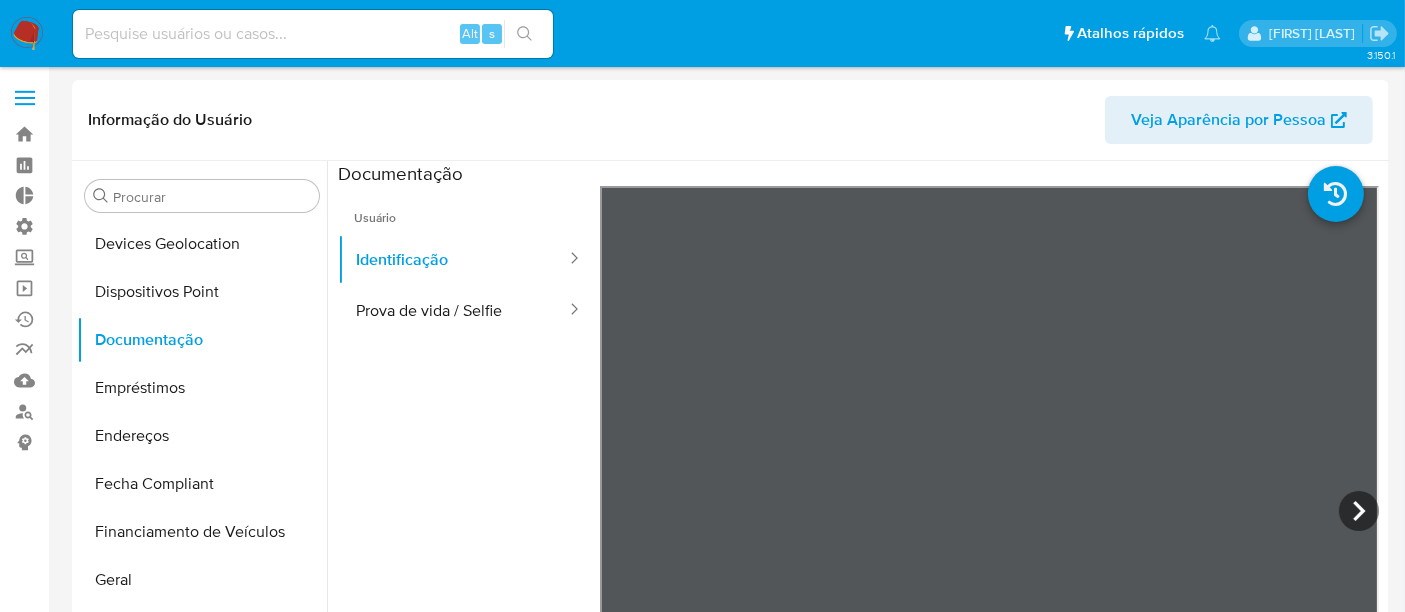 type 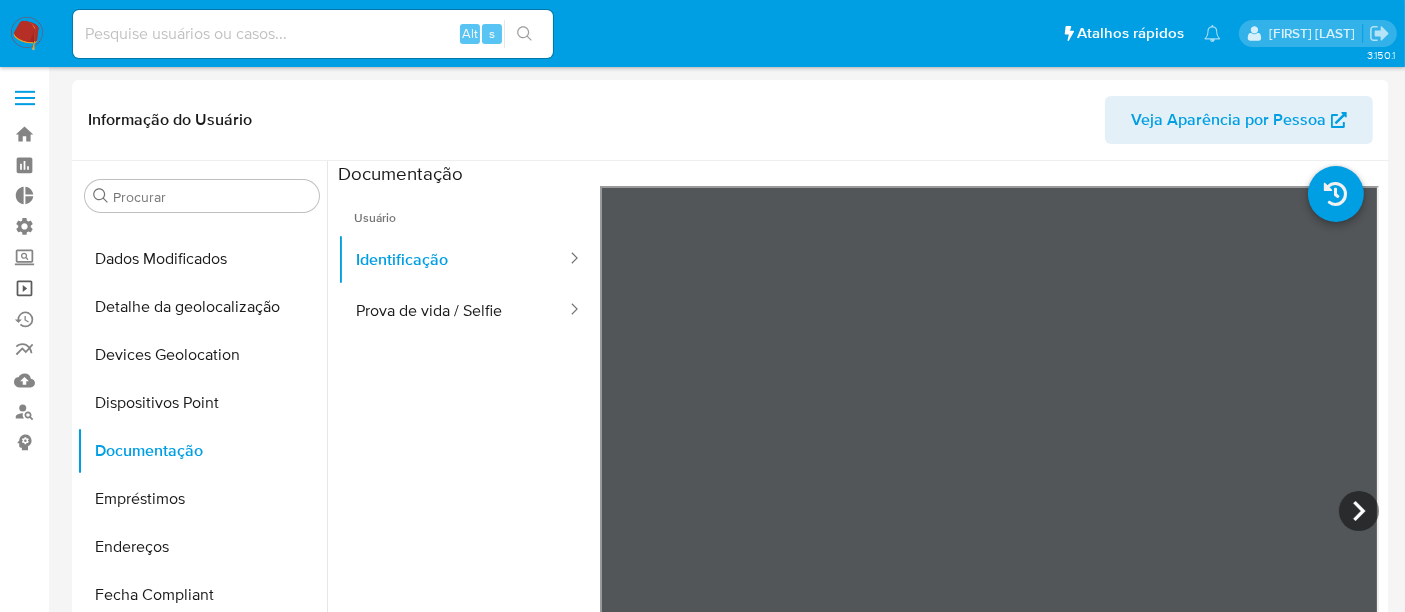 click on "Operações em massa" at bounding box center [119, 288] 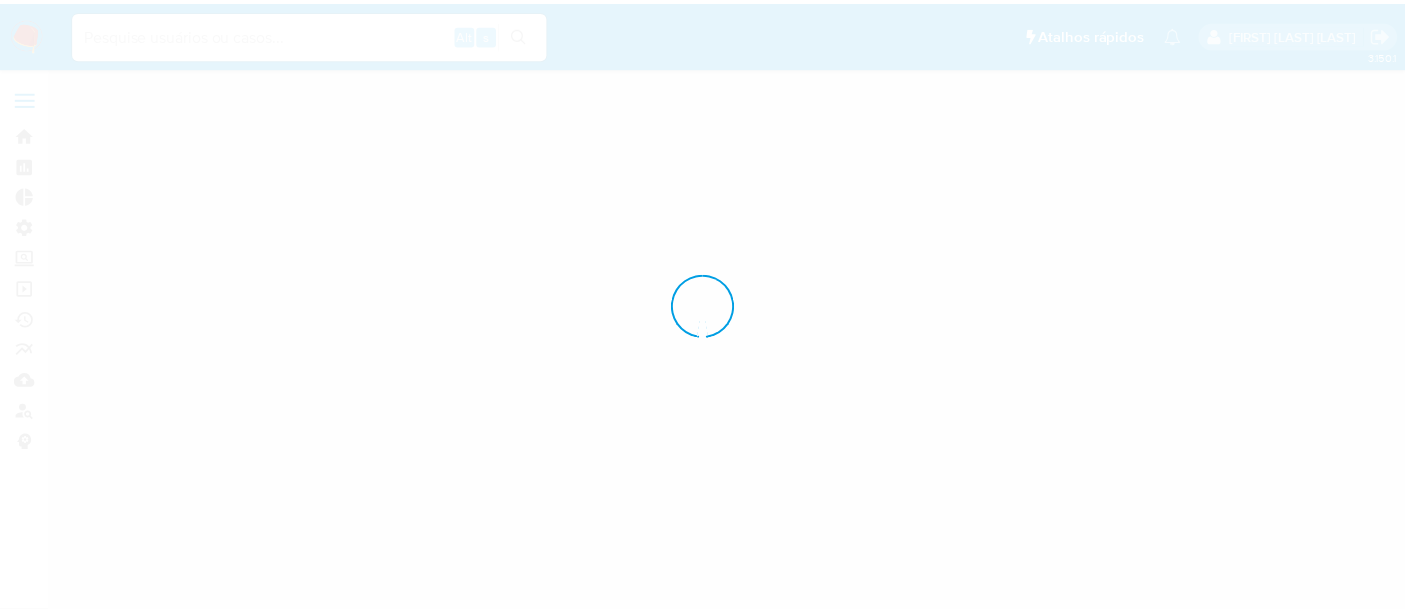 scroll, scrollTop: 0, scrollLeft: 0, axis: both 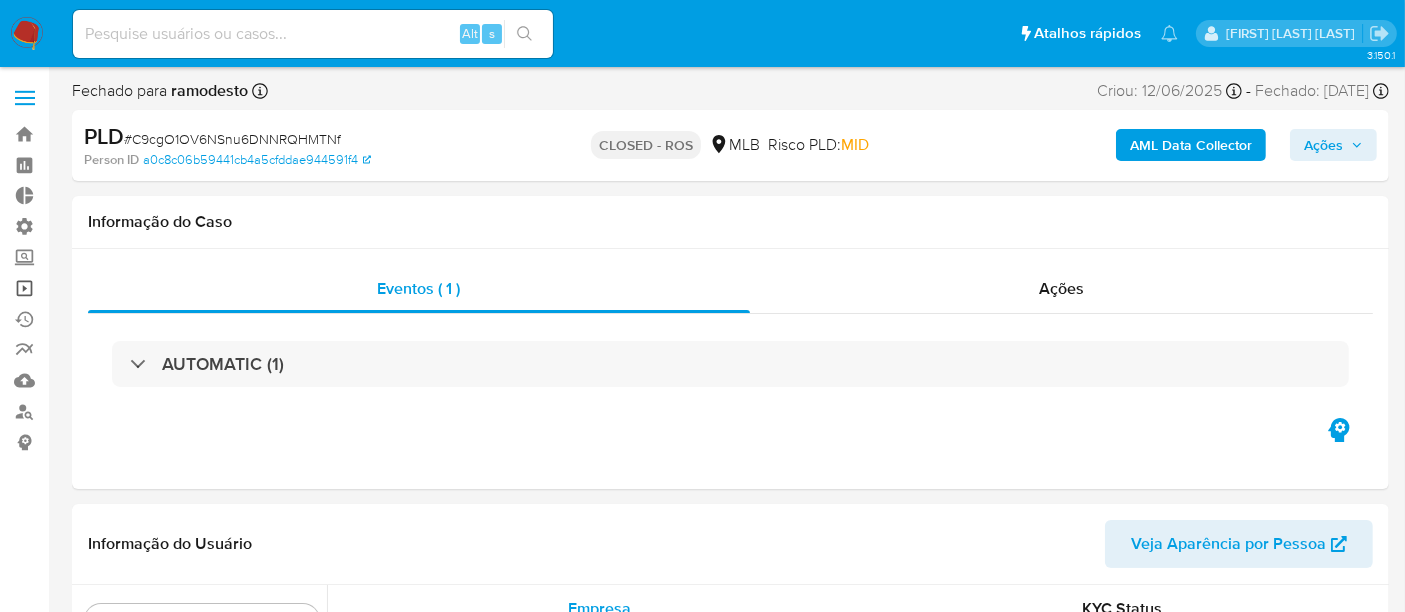 click on "Operações em massa" at bounding box center (119, 288) 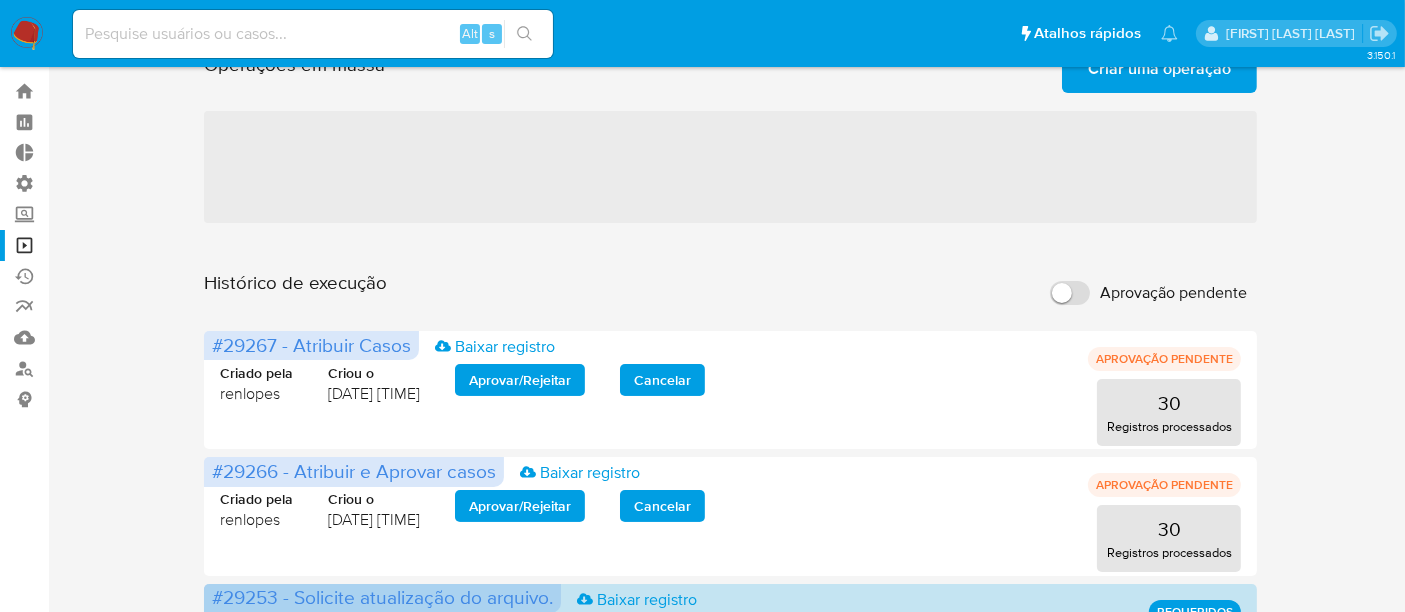 scroll, scrollTop: 111, scrollLeft: 0, axis: vertical 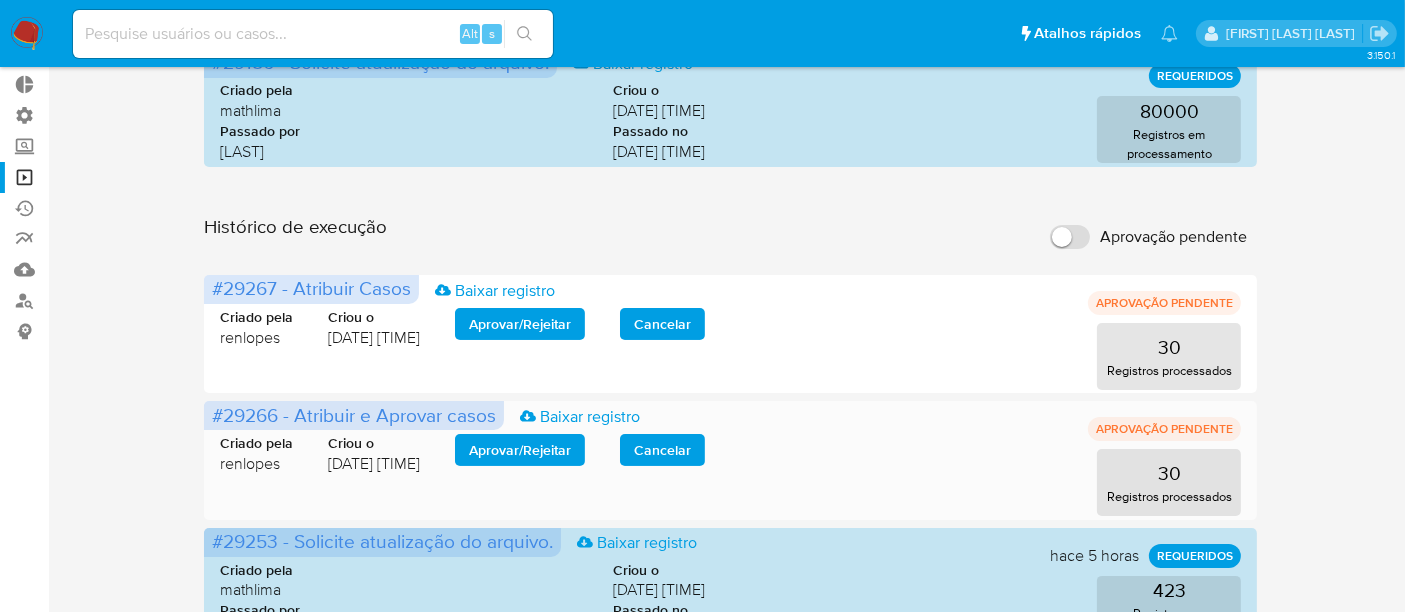 click on "Aprovar  /  Rejeitar" at bounding box center [520, 450] 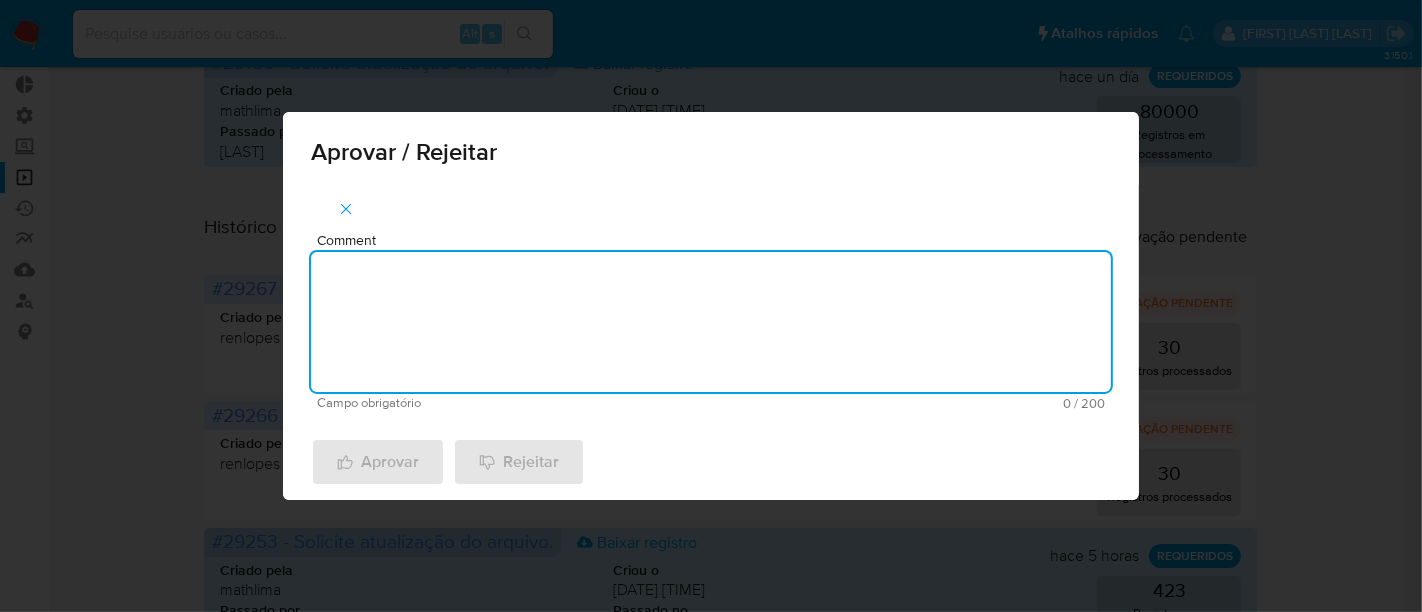 click on "Comment" at bounding box center [711, 322] 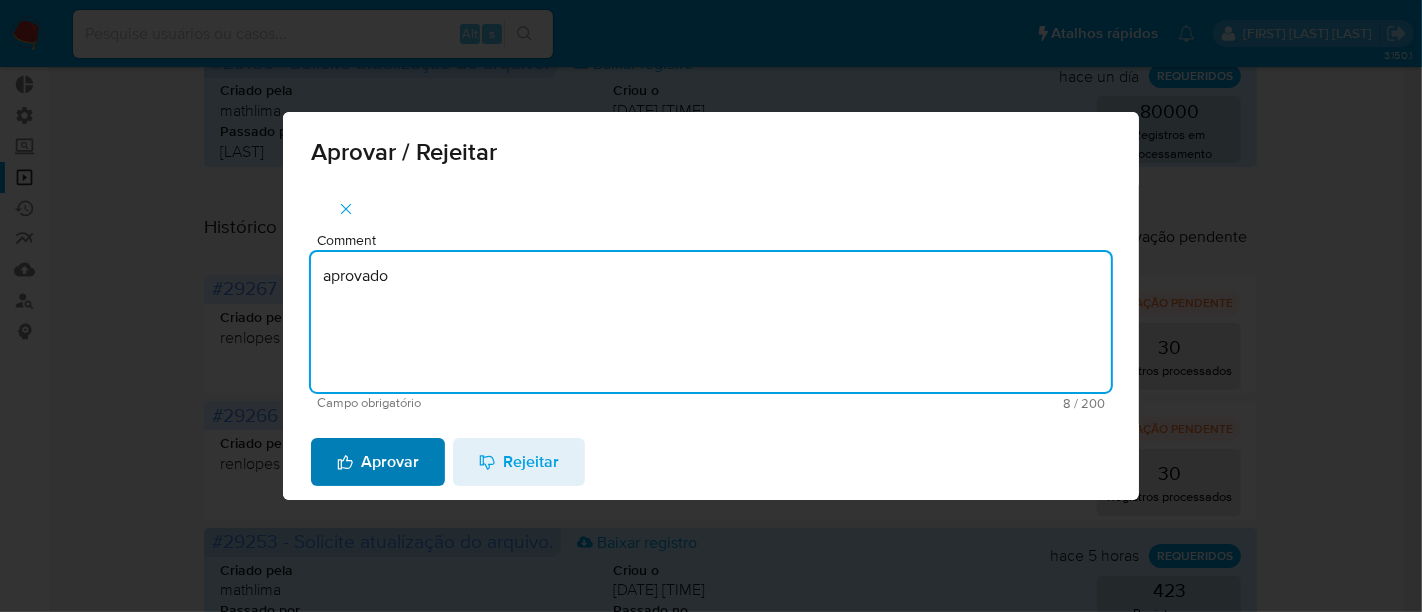type on "aprovado" 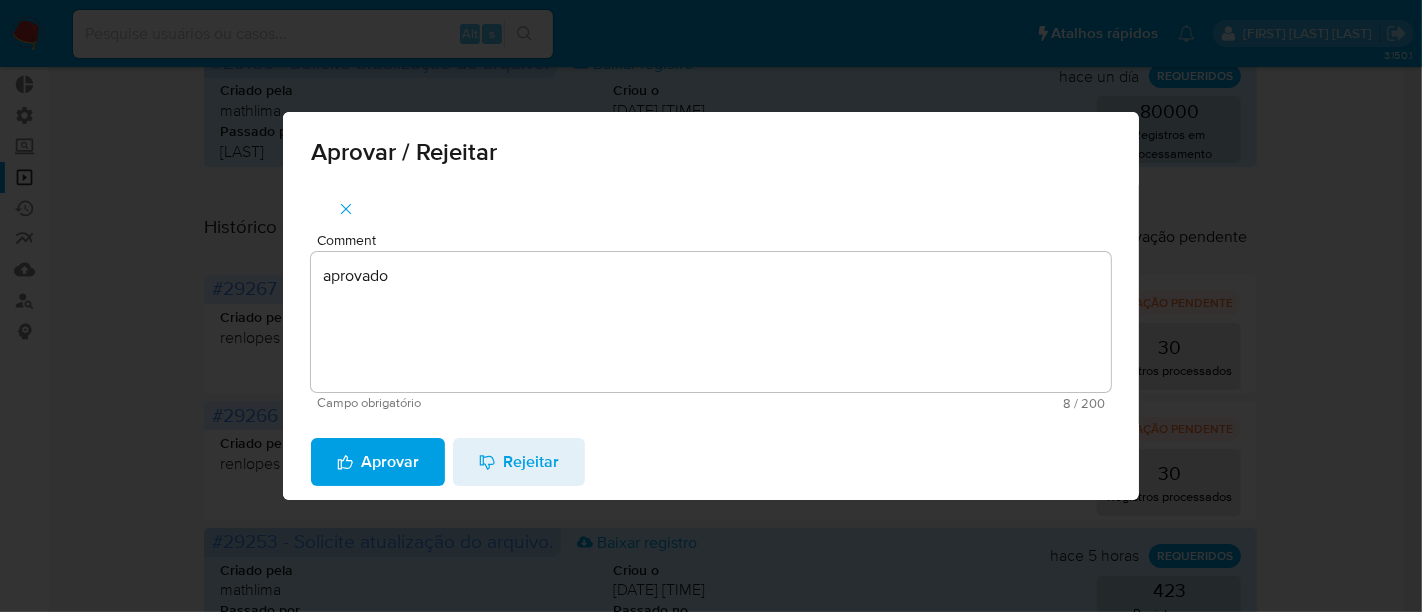 click on "Aprovar" at bounding box center [378, 462] 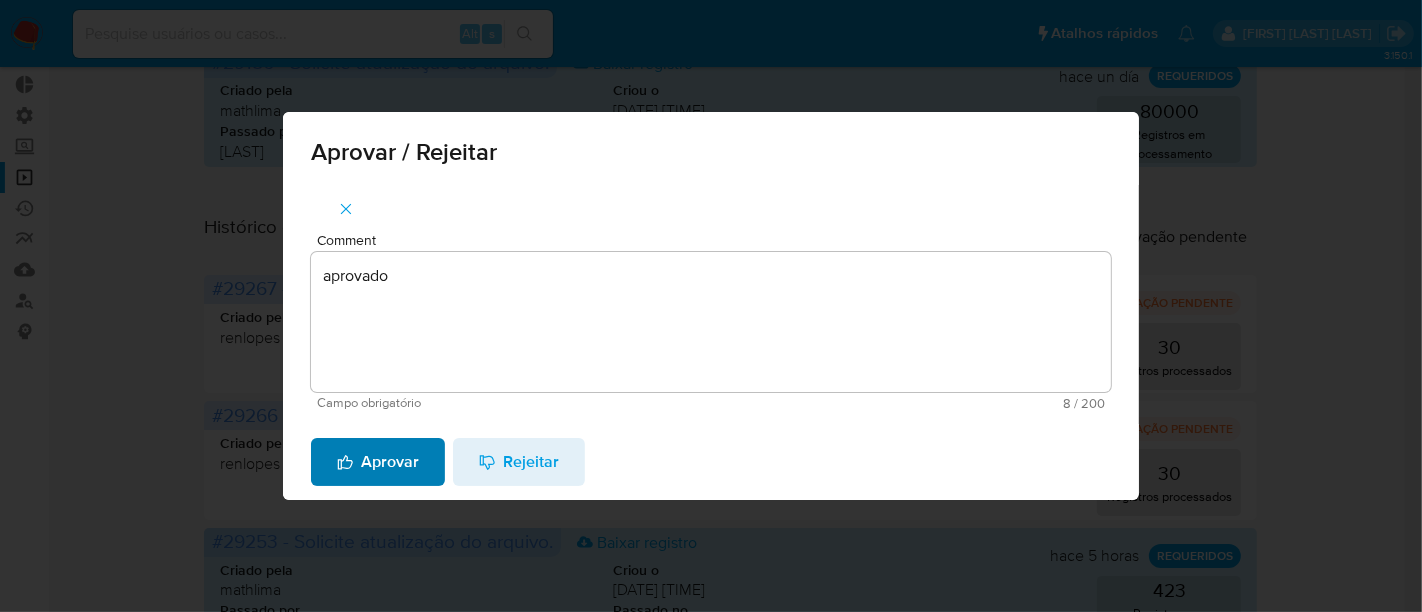 type 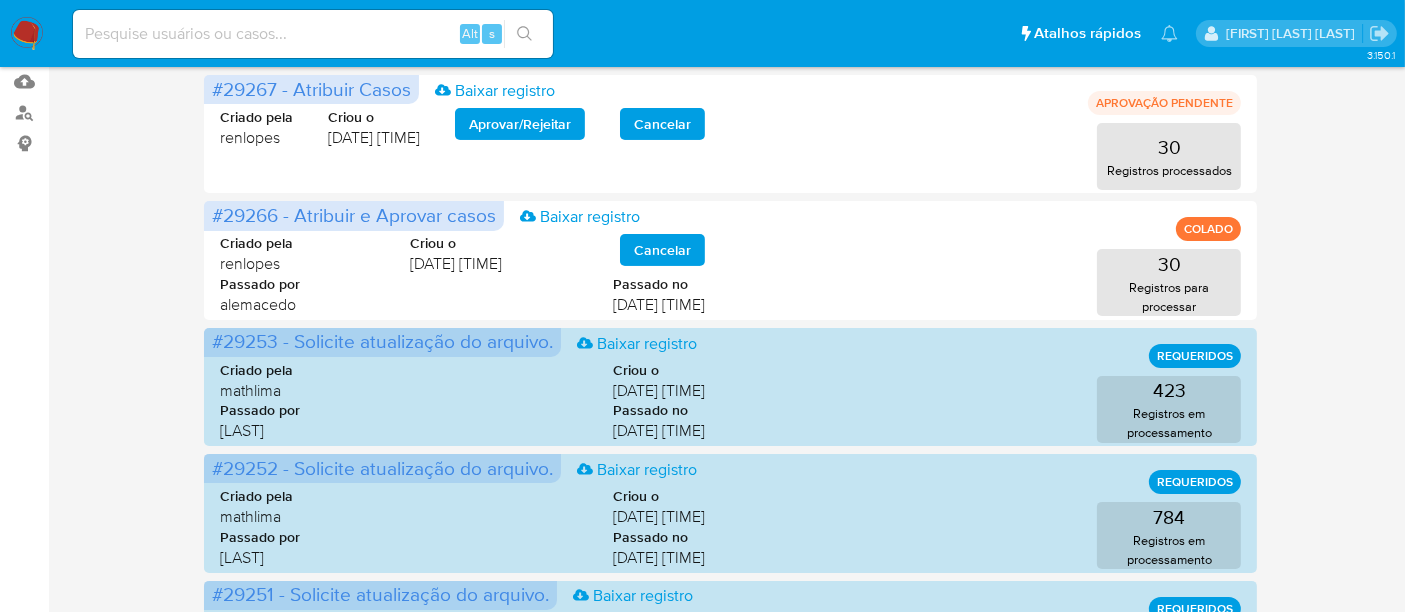 scroll, scrollTop: 0, scrollLeft: 0, axis: both 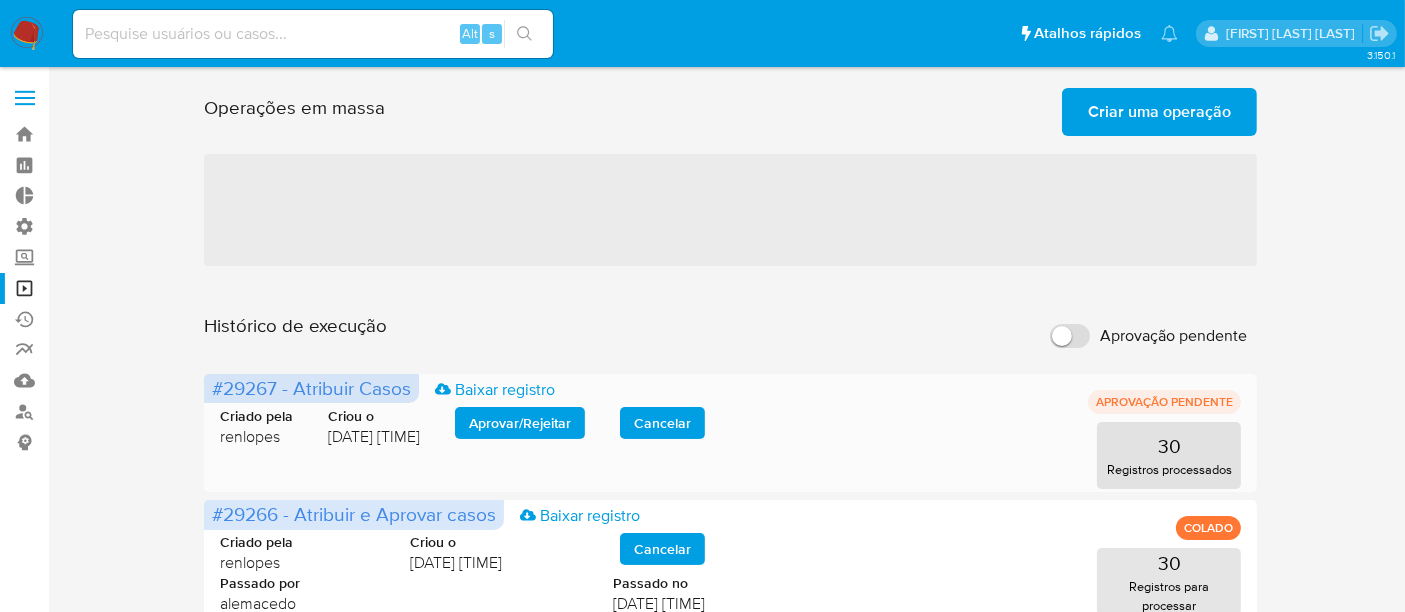 click on "Aprovar  /  Rejeitar" at bounding box center [520, 423] 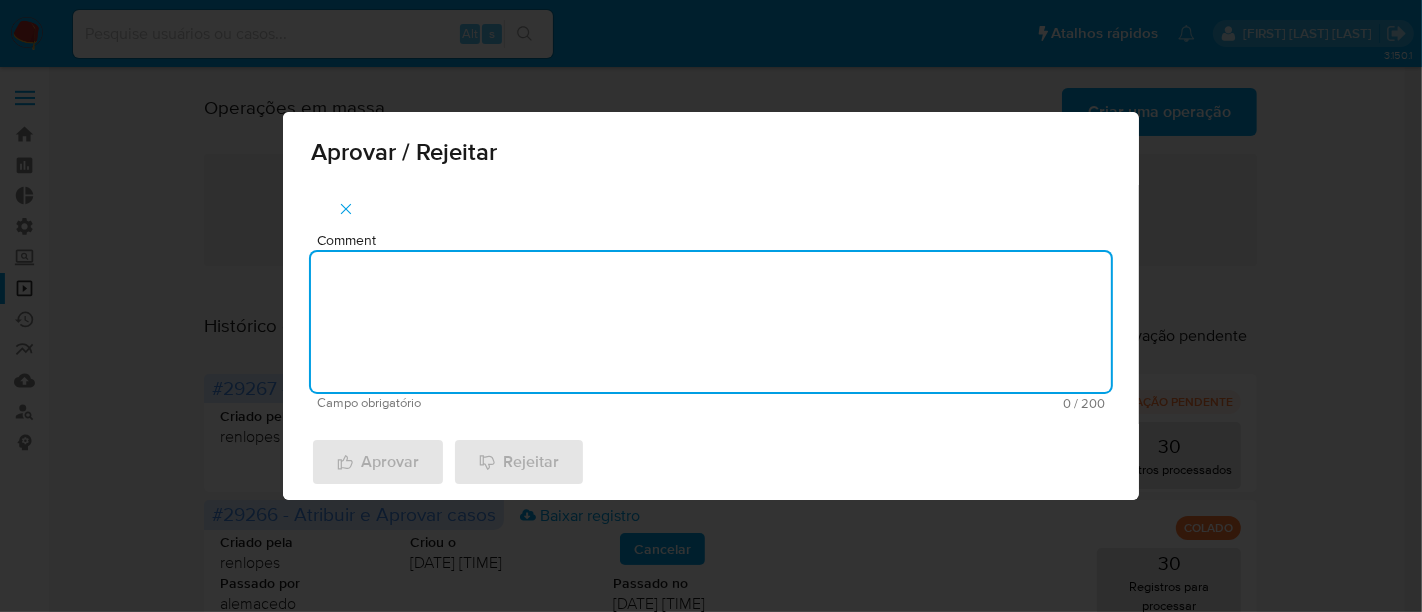 click on "Comment" at bounding box center [711, 322] 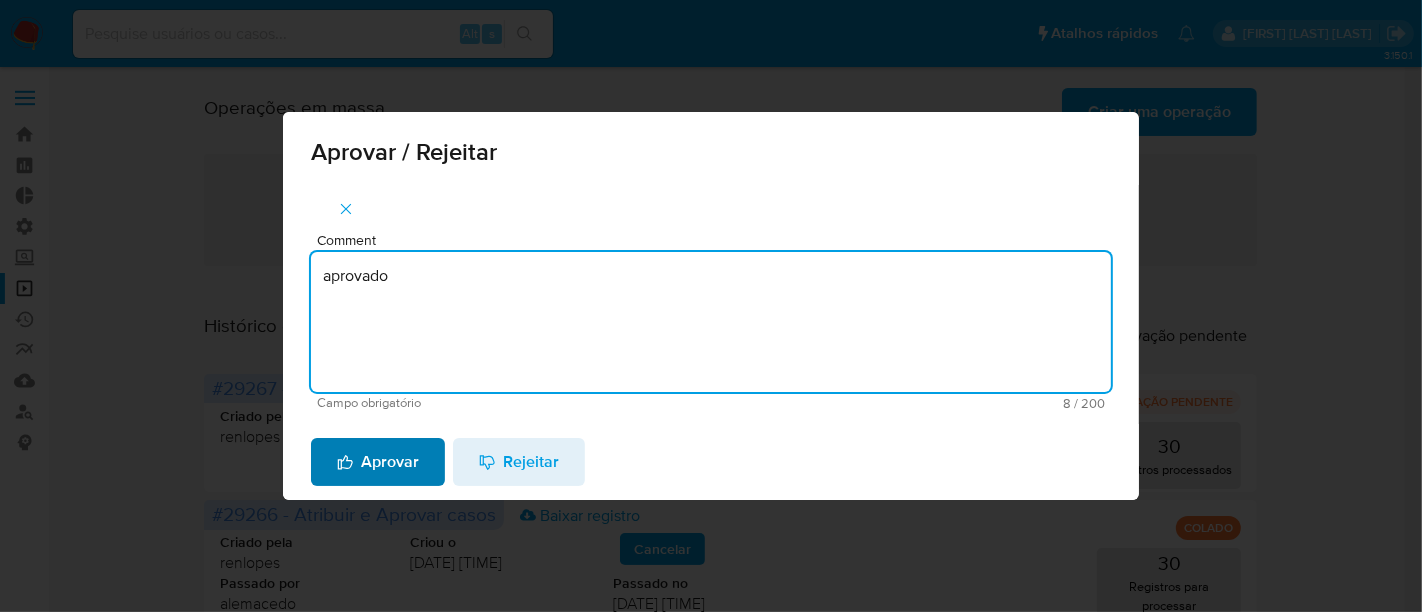type on "aprovado" 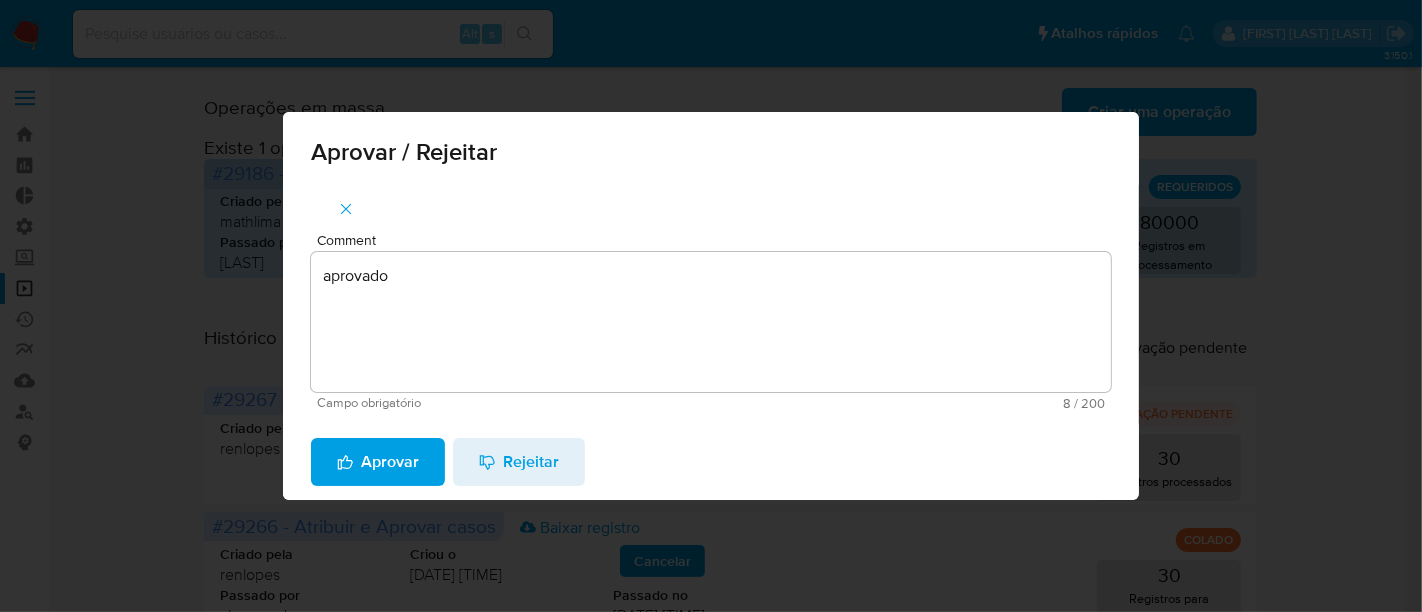 click on "Aprovar" at bounding box center (378, 462) 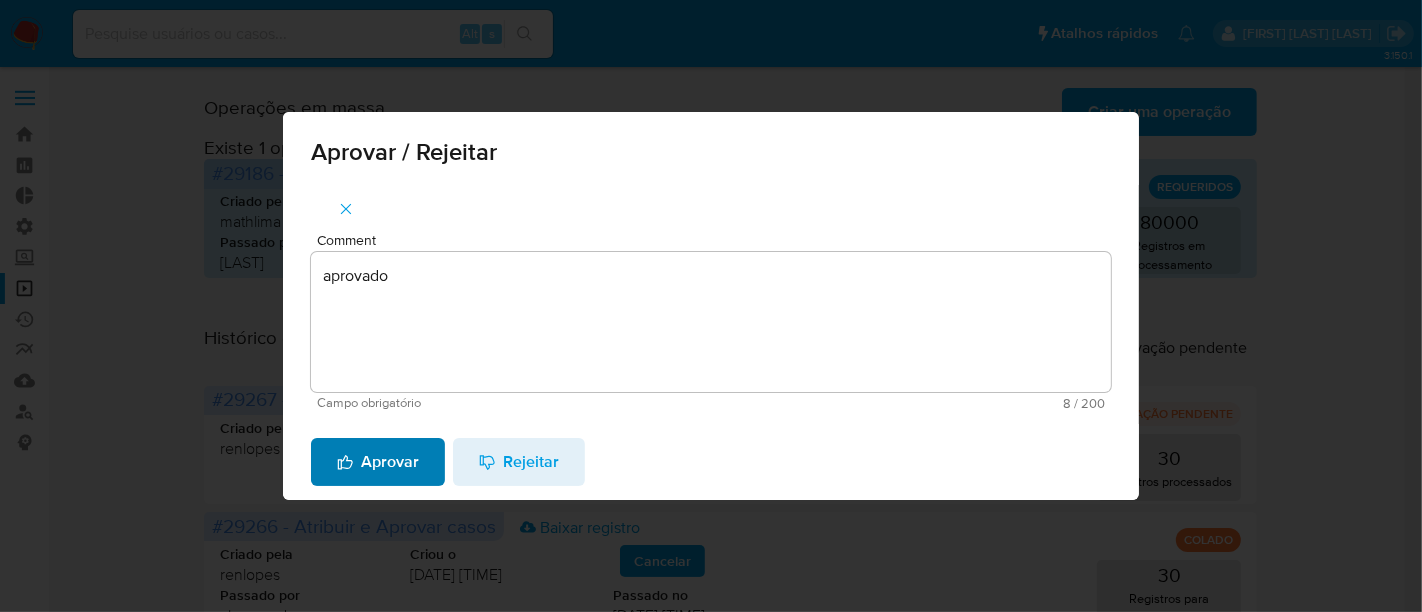 type 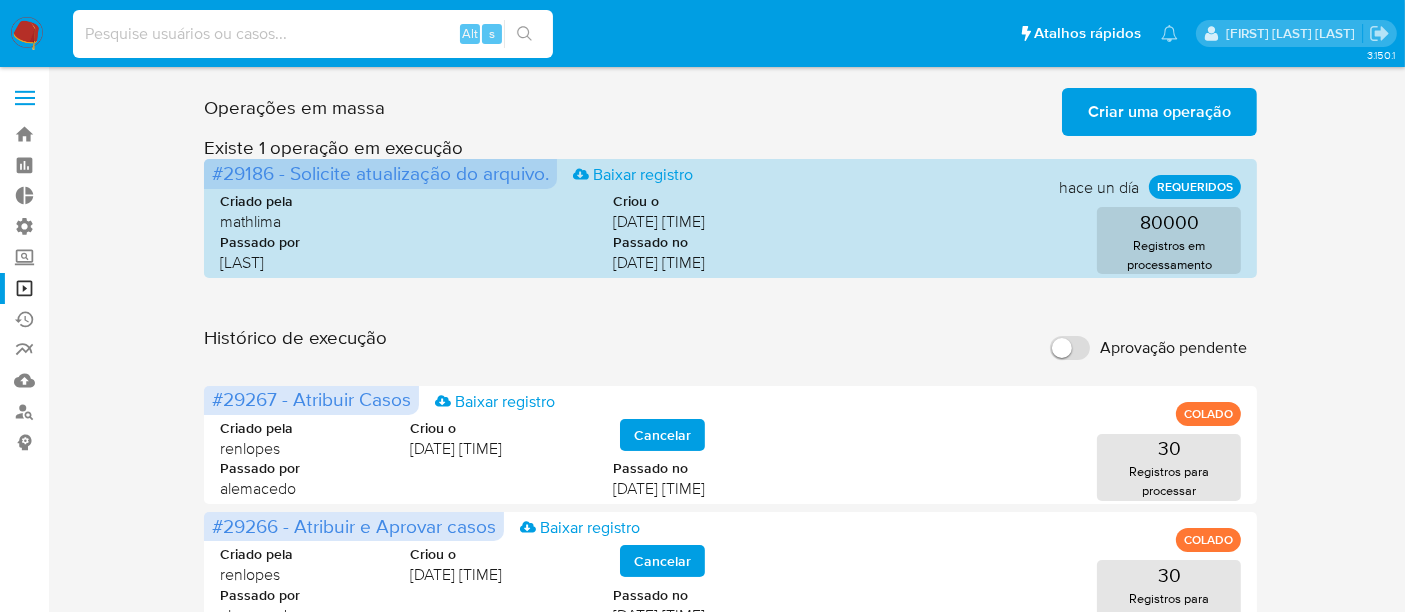 click at bounding box center (313, 34) 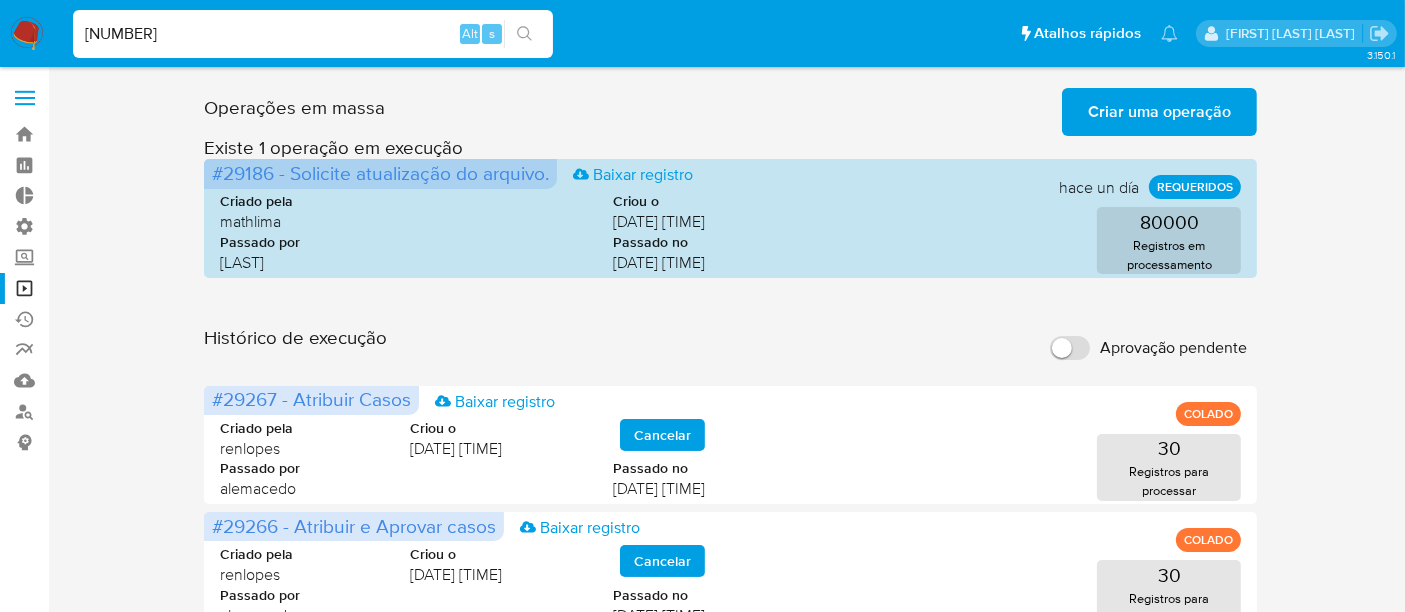 type on "1980459392" 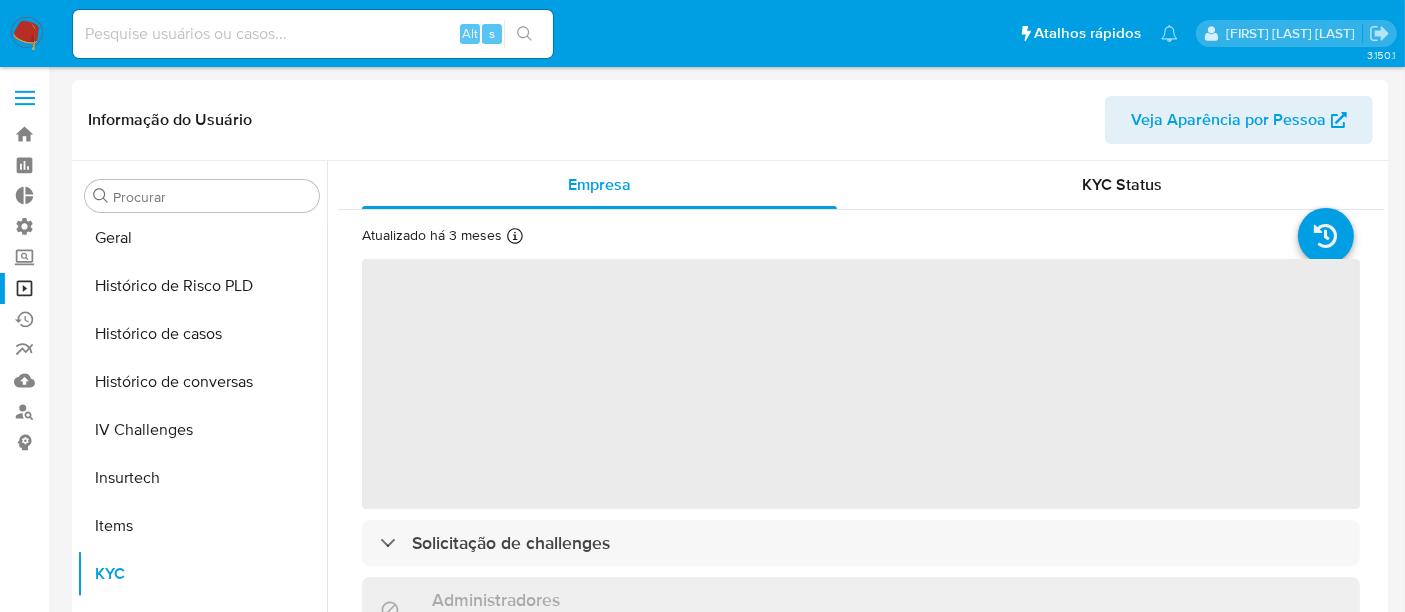 scroll, scrollTop: 844, scrollLeft: 0, axis: vertical 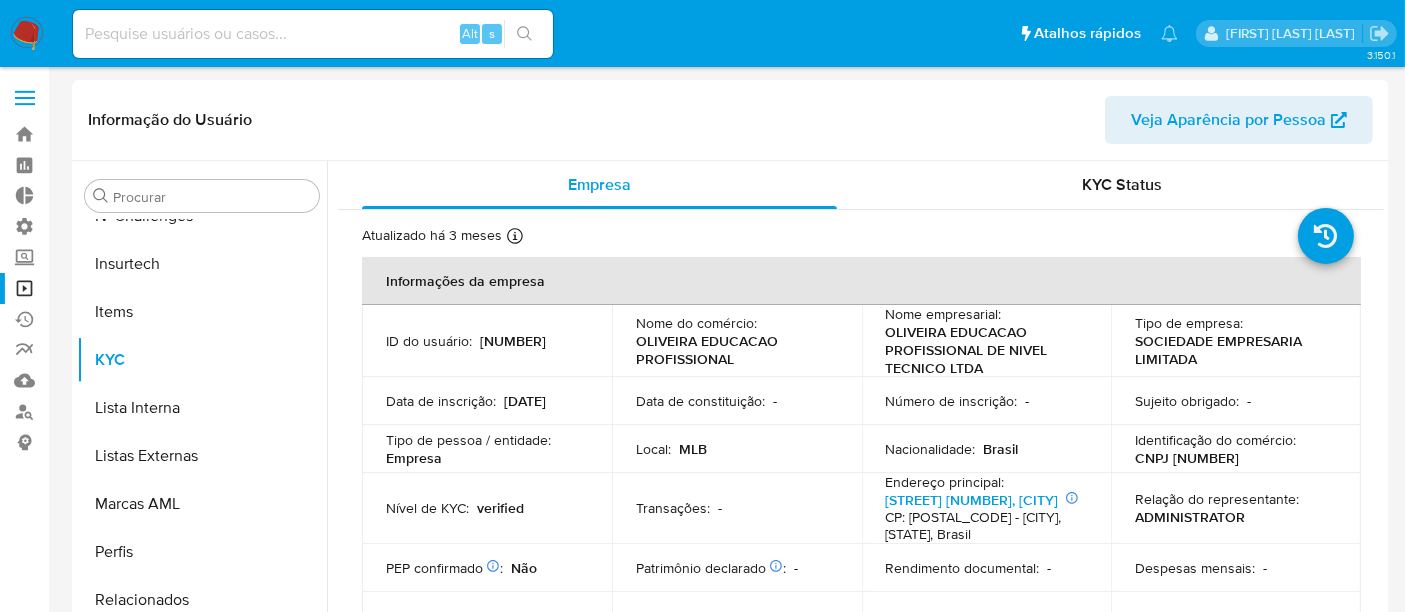 select on "10" 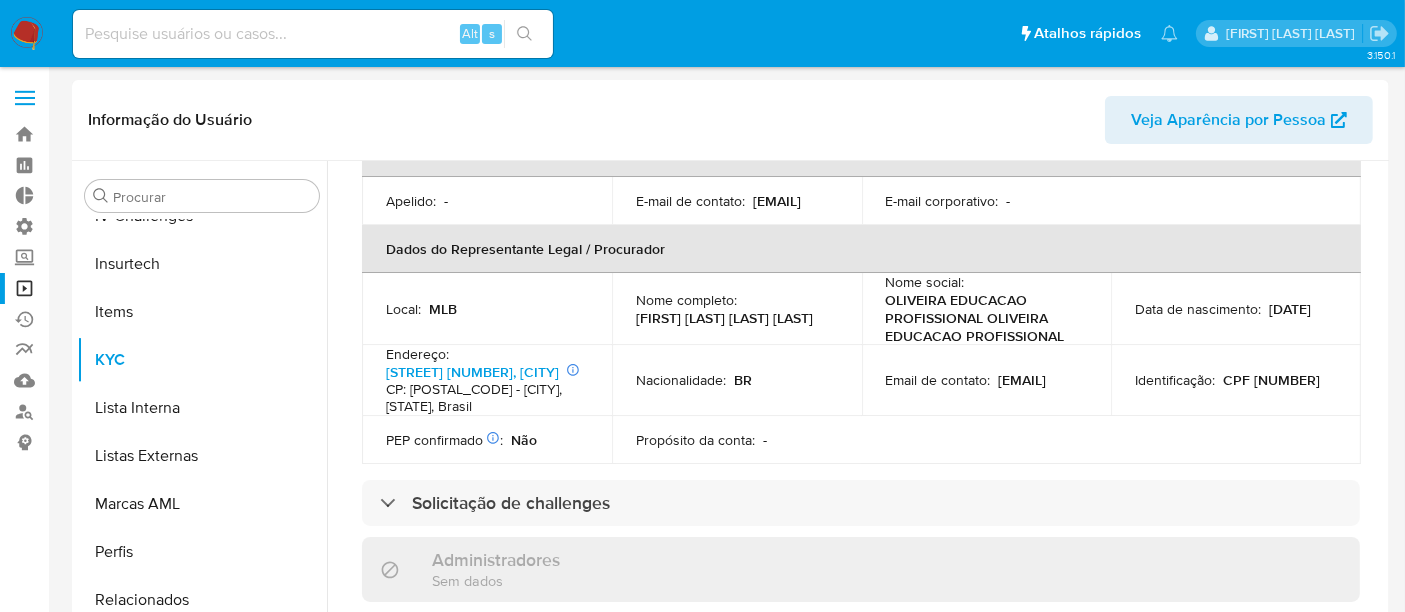 scroll, scrollTop: 666, scrollLeft: 0, axis: vertical 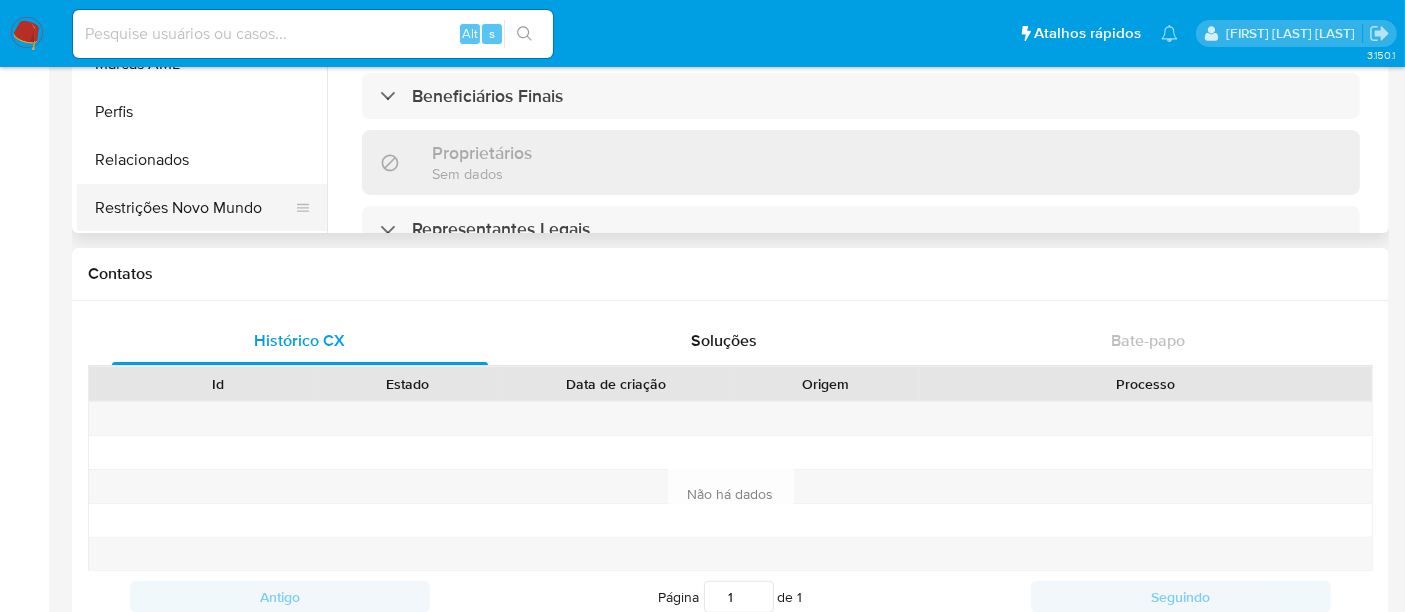 click on "Restrições Novo Mundo" at bounding box center [194, 208] 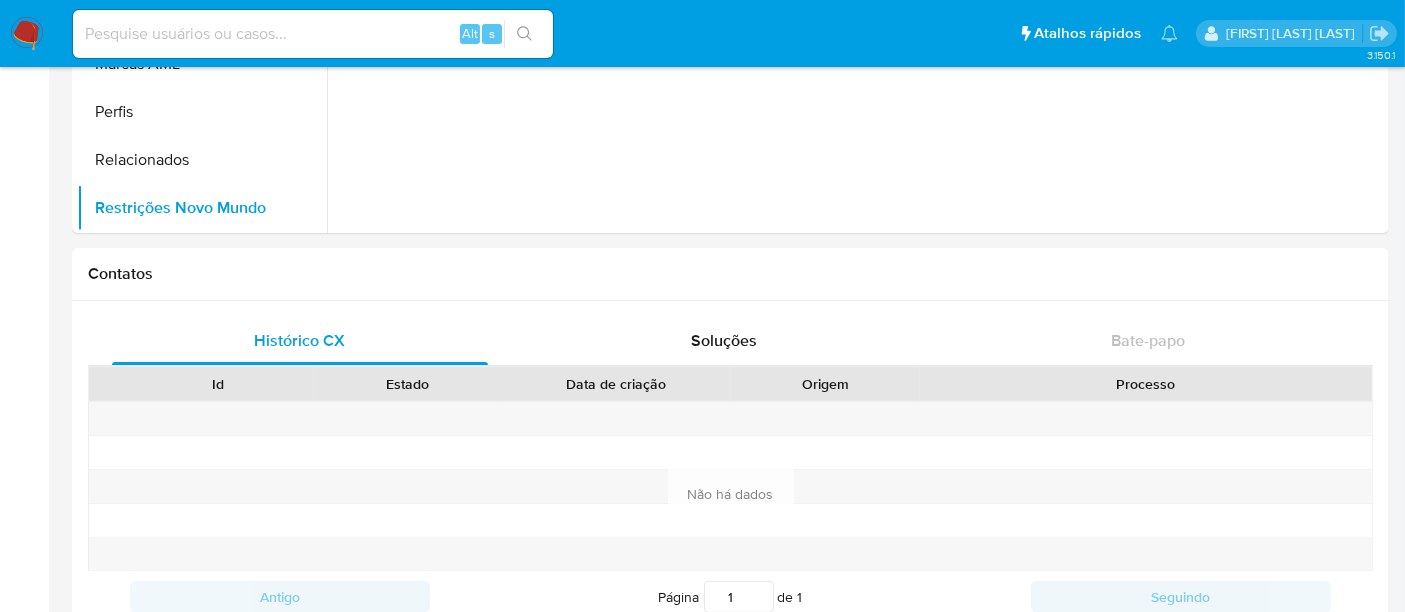 scroll, scrollTop: 0, scrollLeft: 0, axis: both 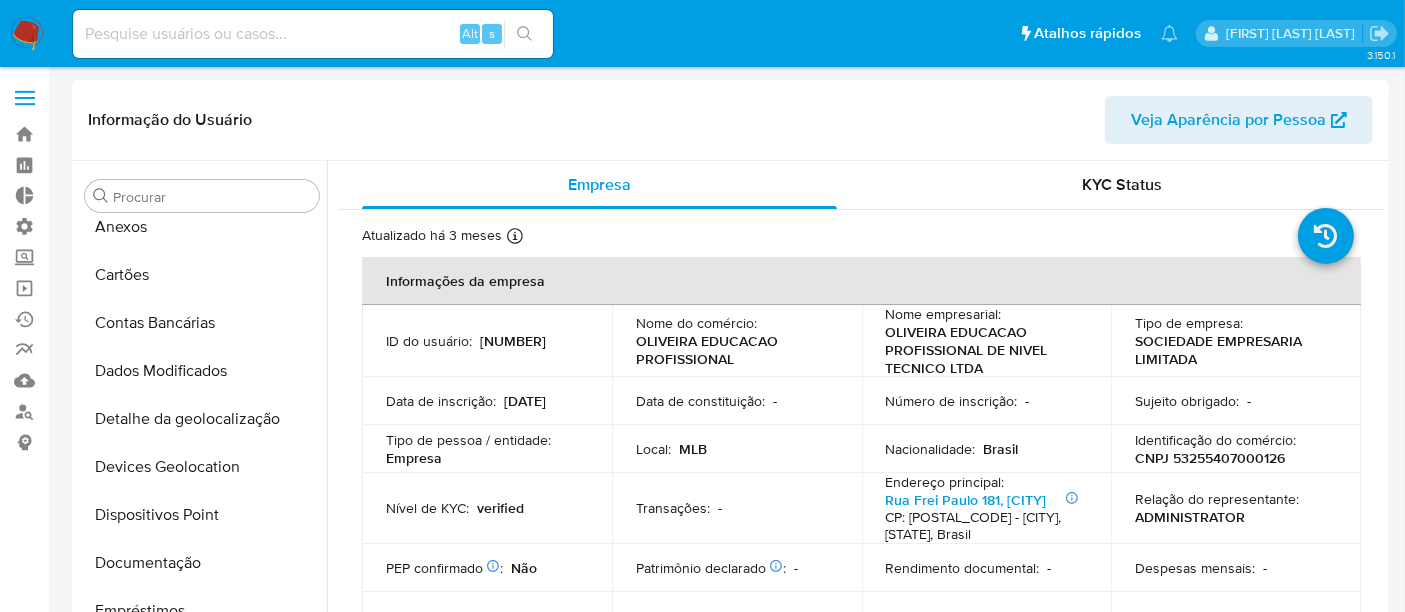 select on "10" 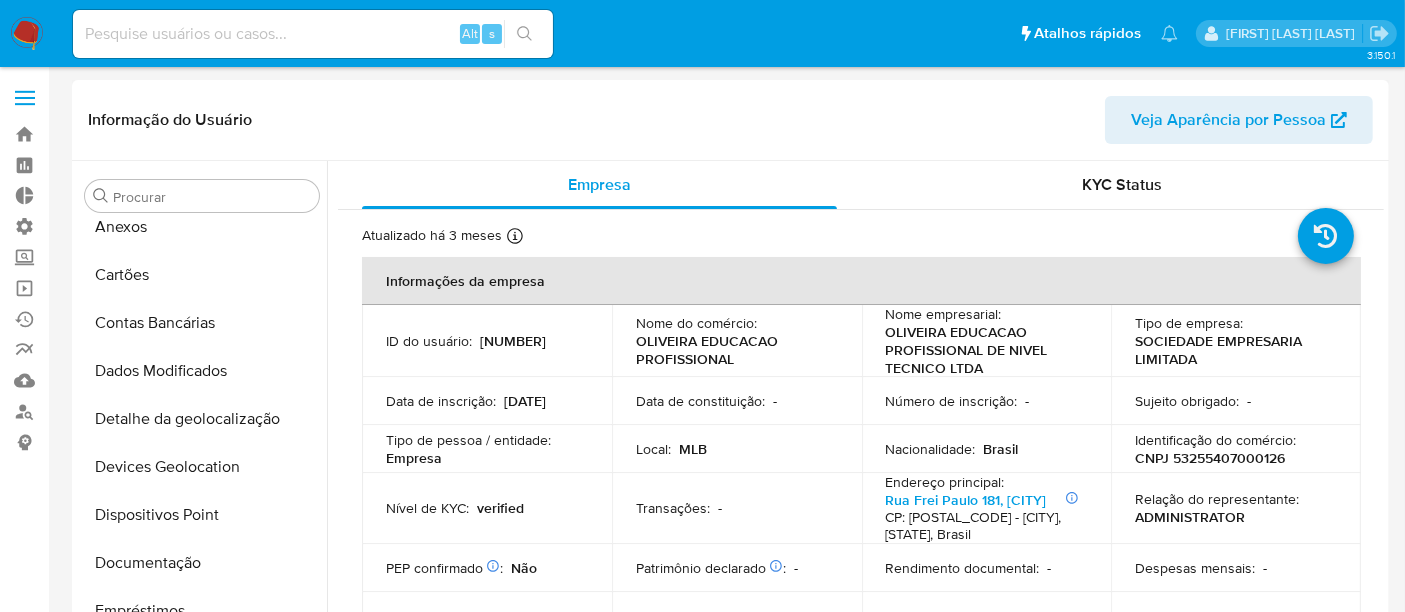 scroll, scrollTop: 0, scrollLeft: 0, axis: both 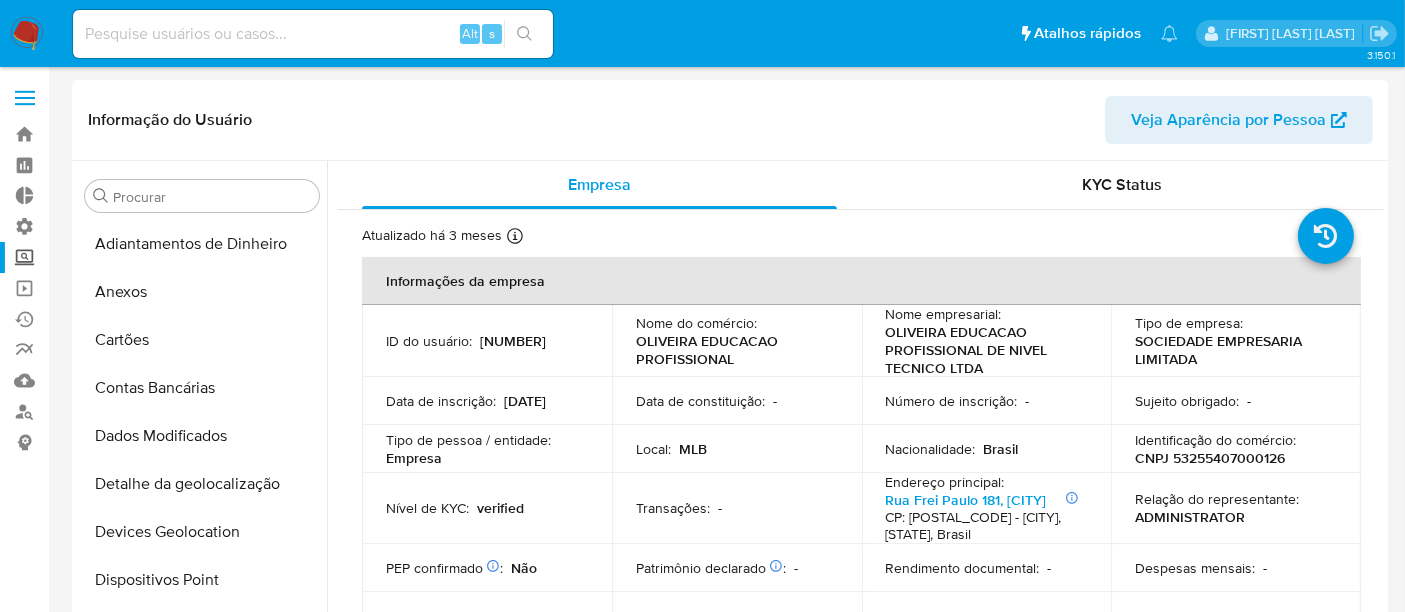 click on "Screening" at bounding box center (119, 257) 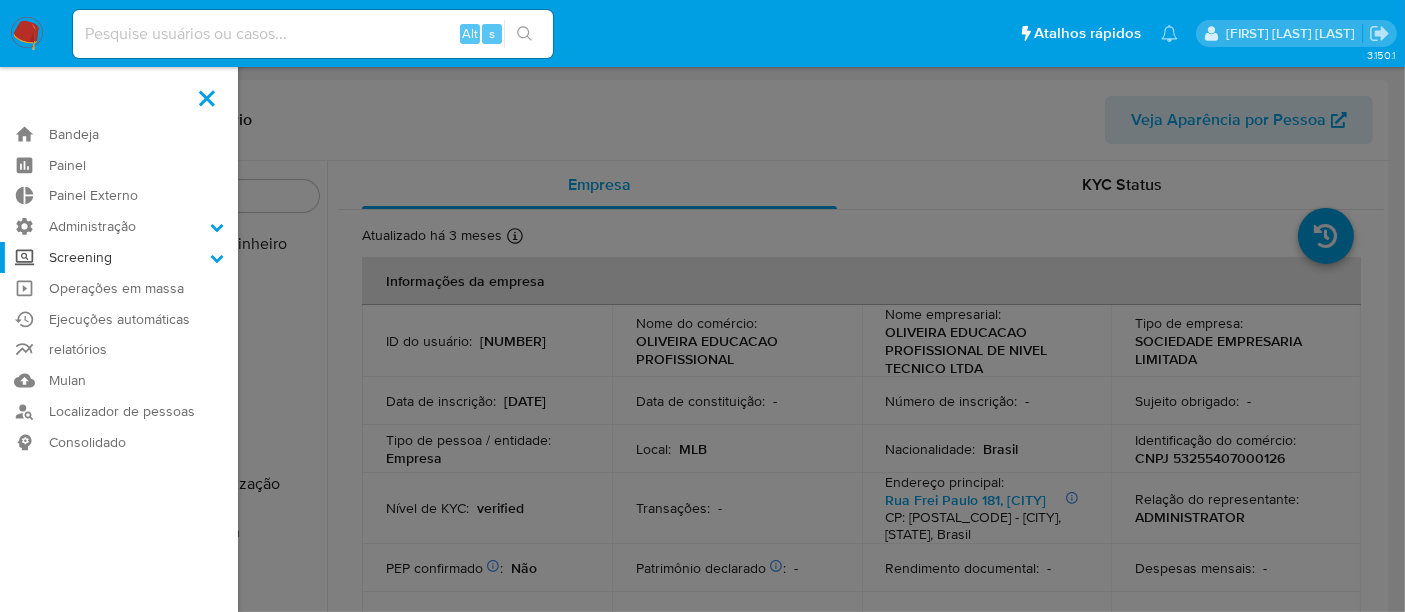 click on "Screening" at bounding box center [0, 0] 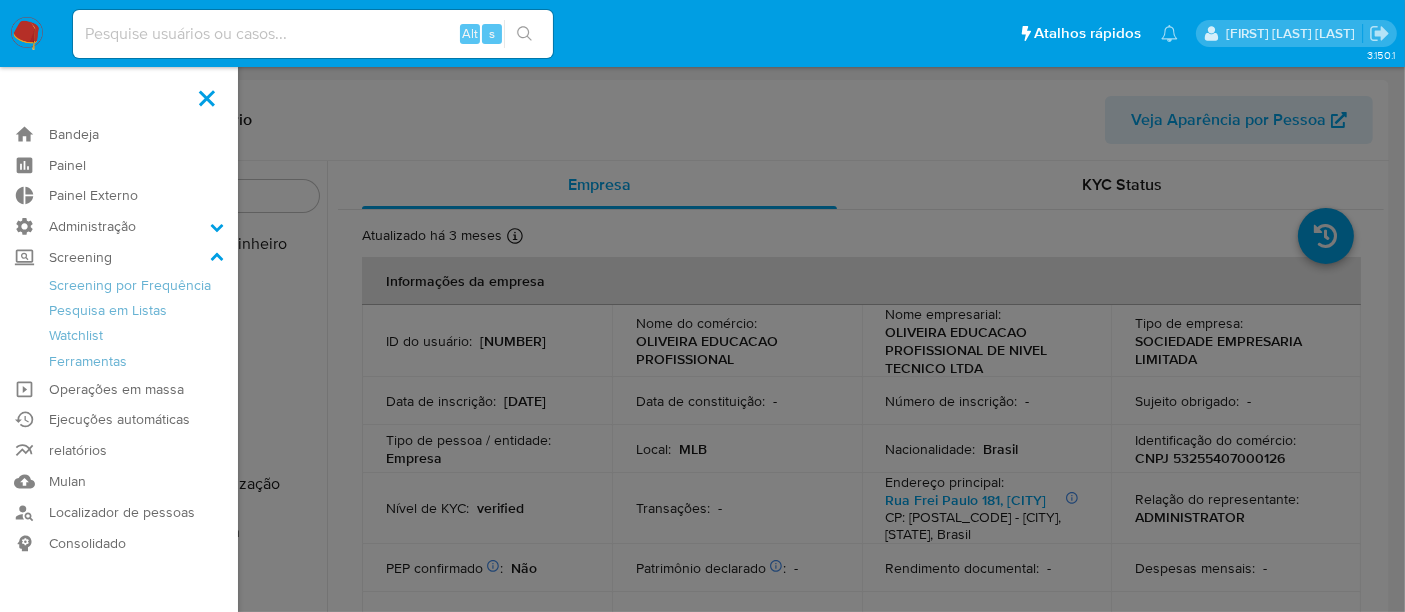 click at bounding box center [702, 306] 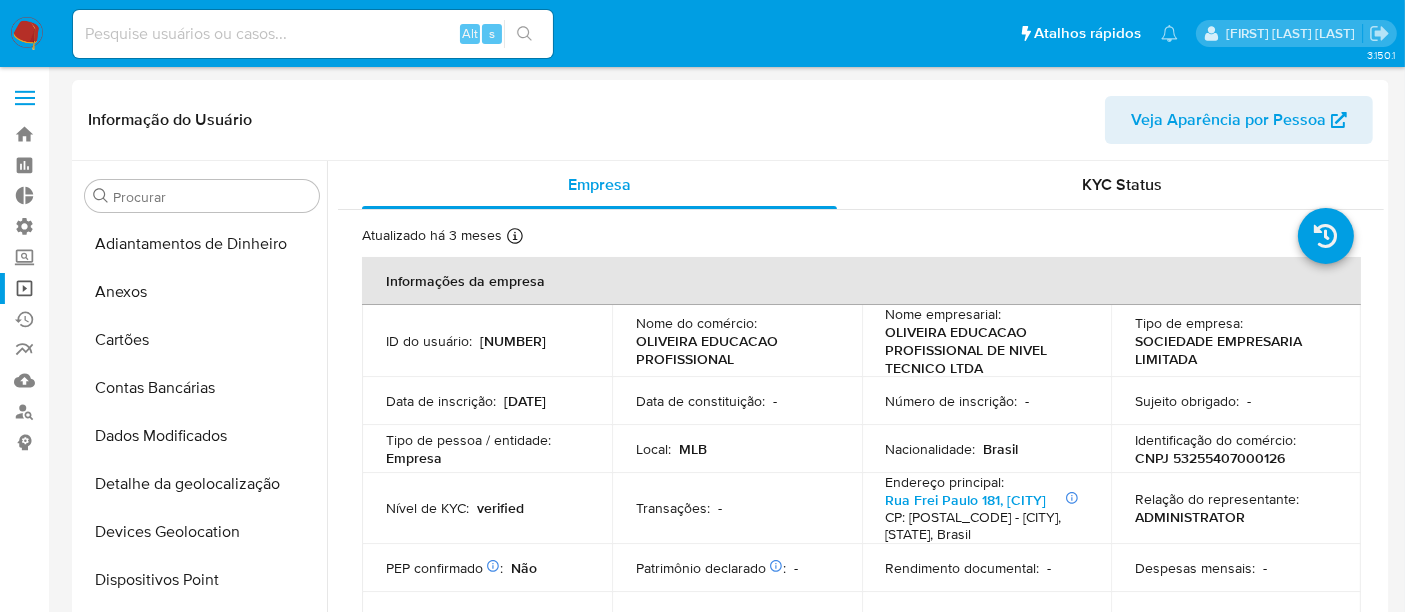 click on "Operações em massa" at bounding box center [119, 288] 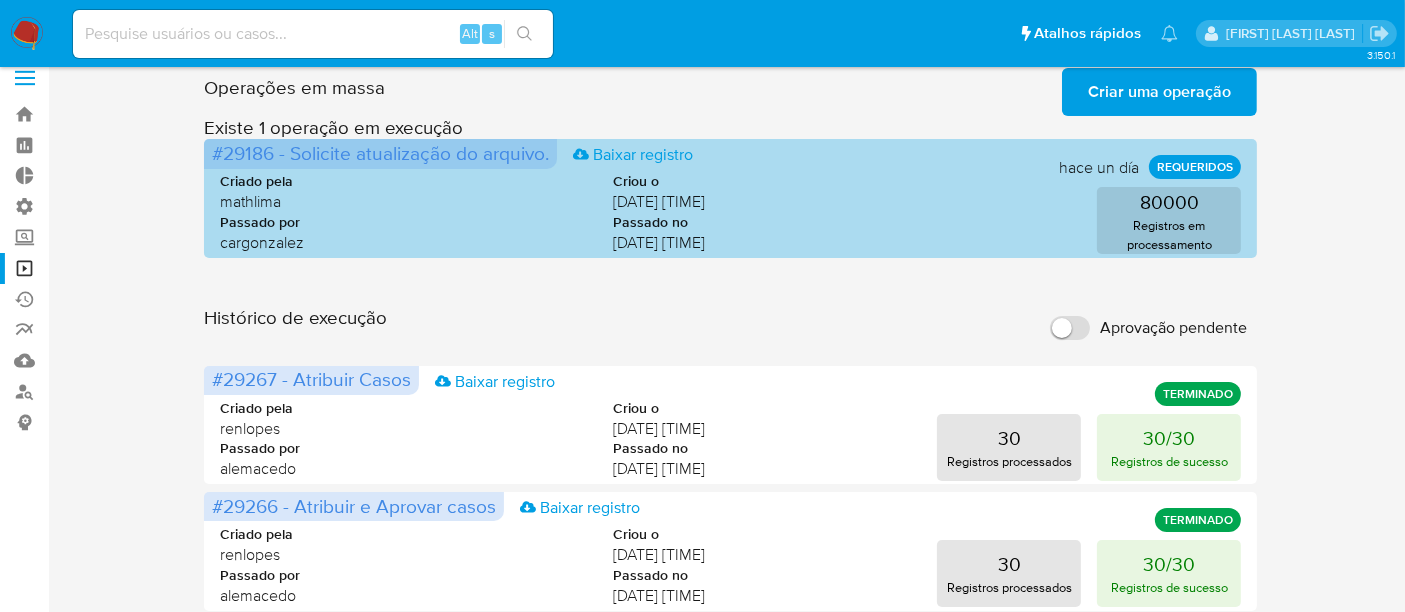 scroll, scrollTop: 0, scrollLeft: 0, axis: both 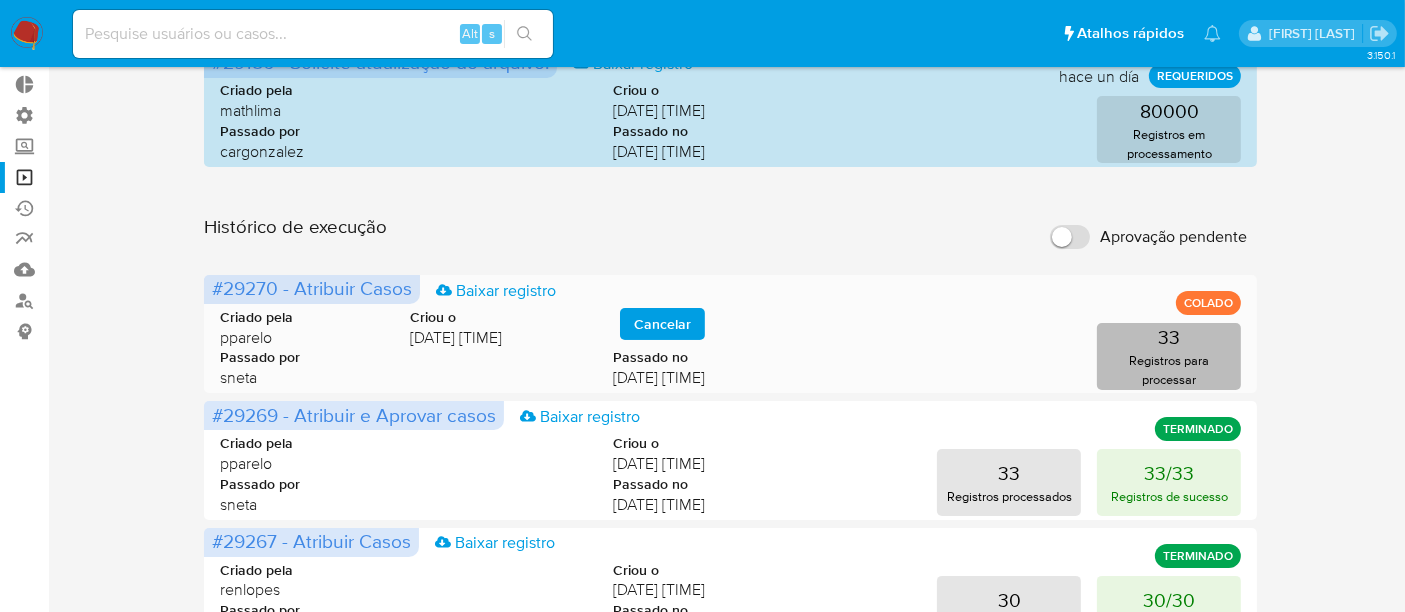 click on "Registros para processar" at bounding box center (1169, 370) 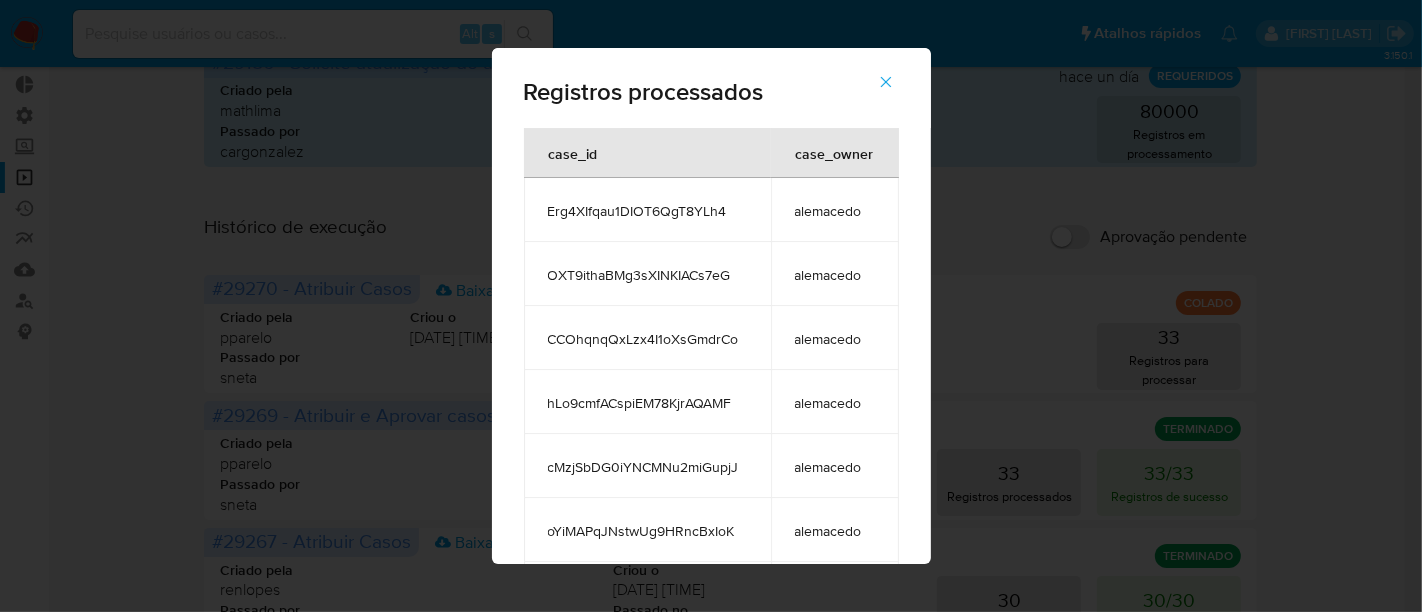 click 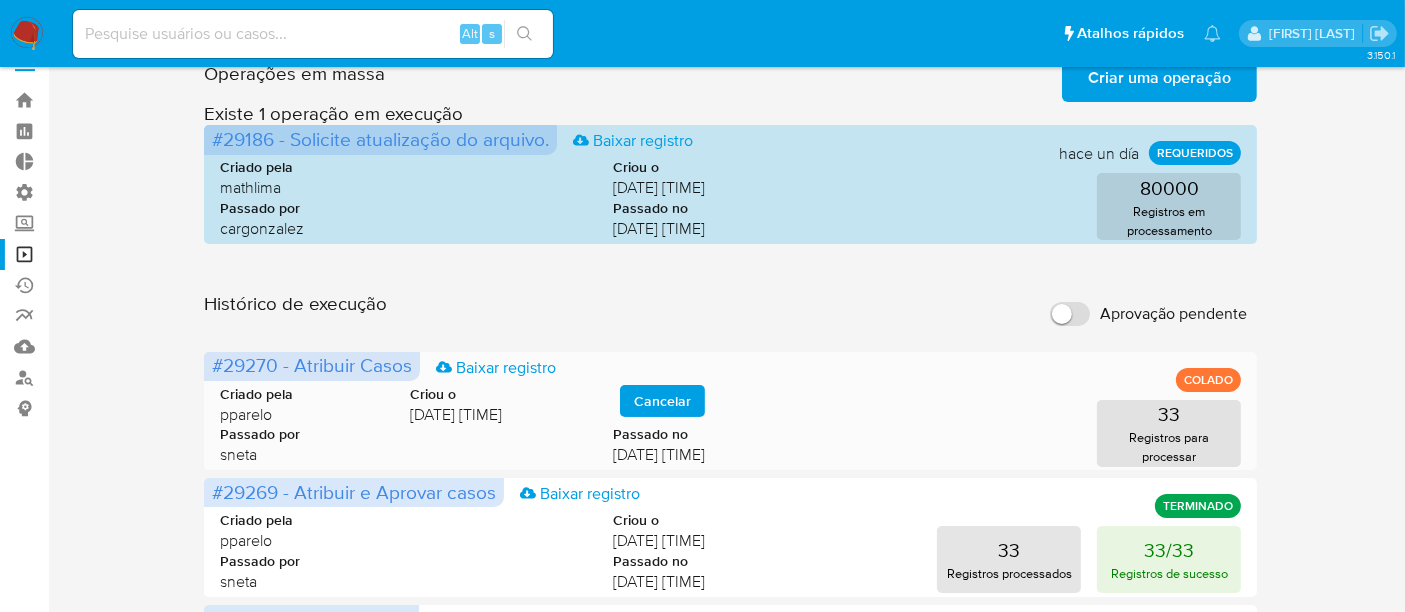 scroll, scrollTop: 0, scrollLeft: 0, axis: both 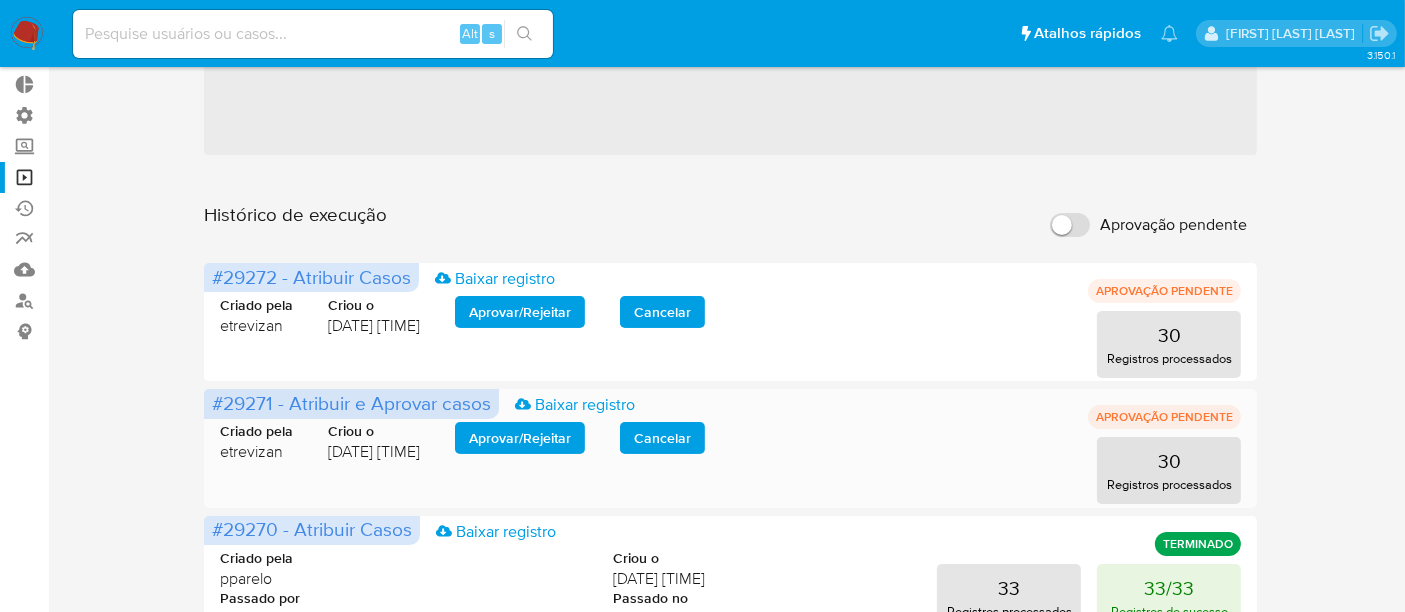 click on "Aprovar  /  Rejeitar" at bounding box center (520, 438) 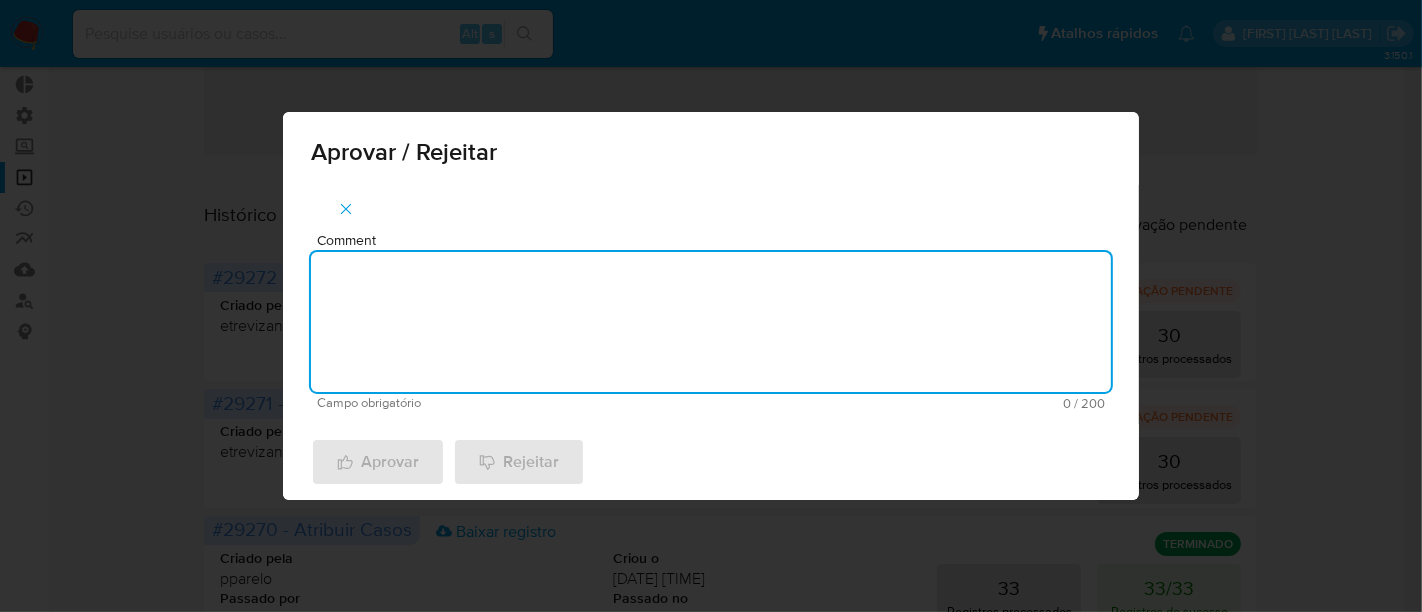 click on "Comment" at bounding box center (711, 322) 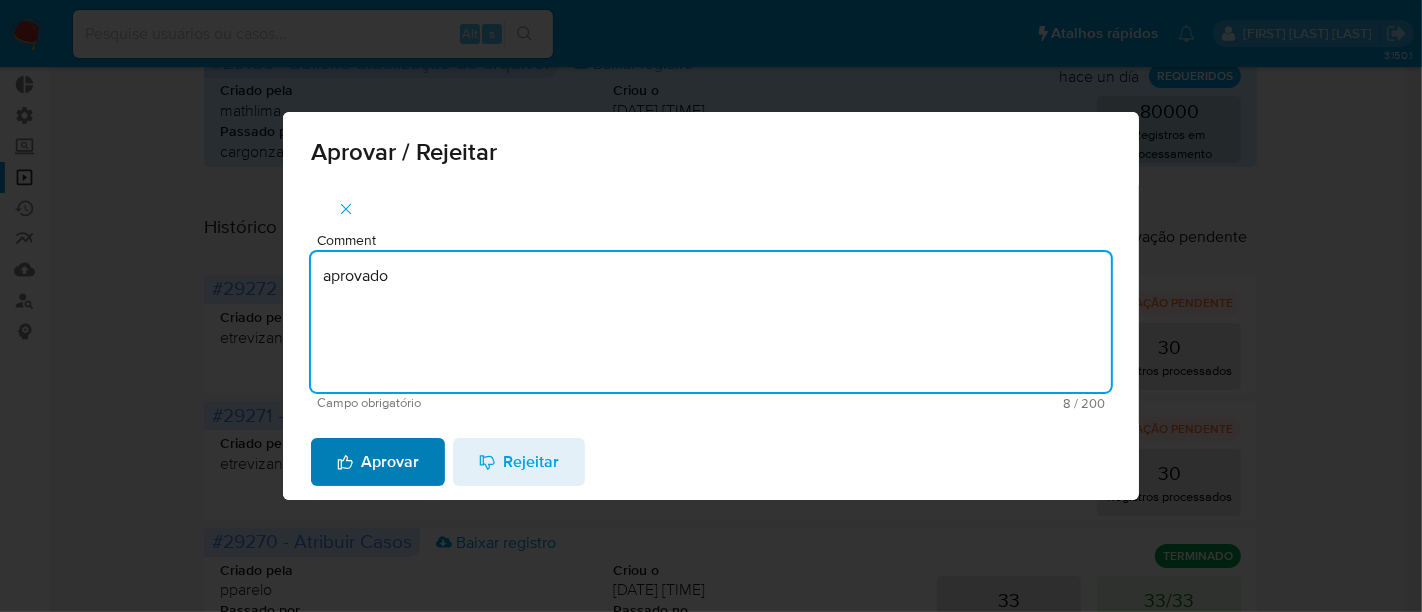 type on "aprovado" 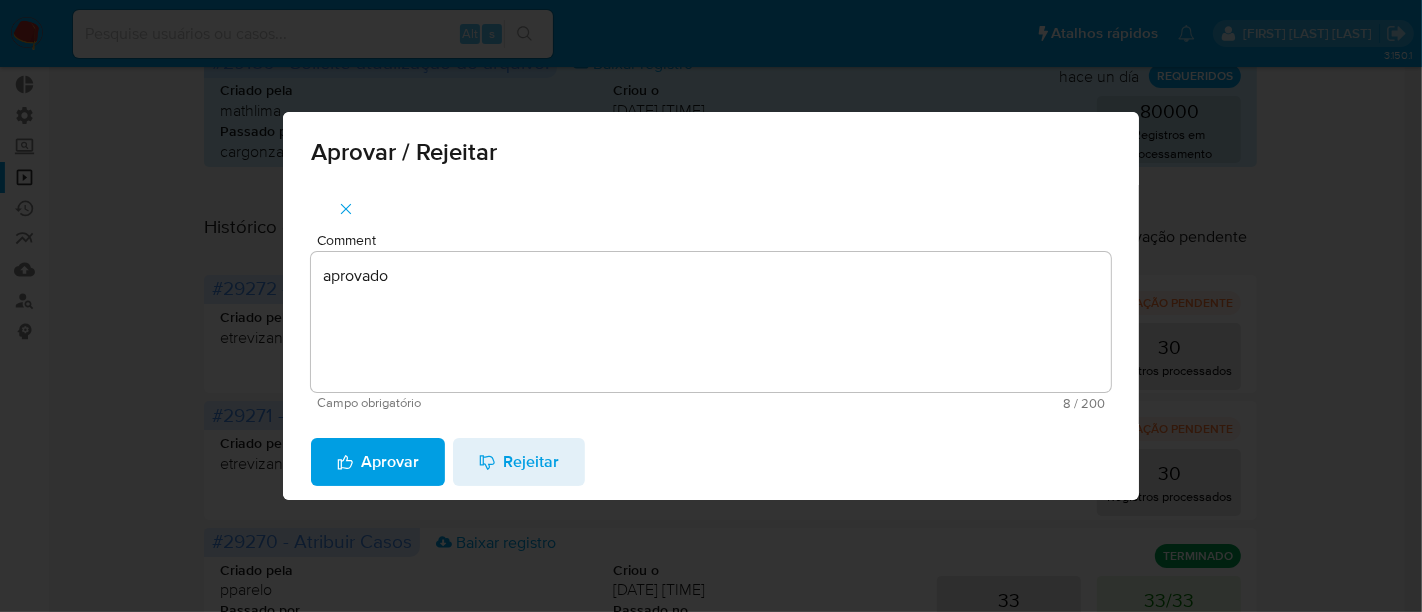 click on "Aprovar" at bounding box center [378, 462] 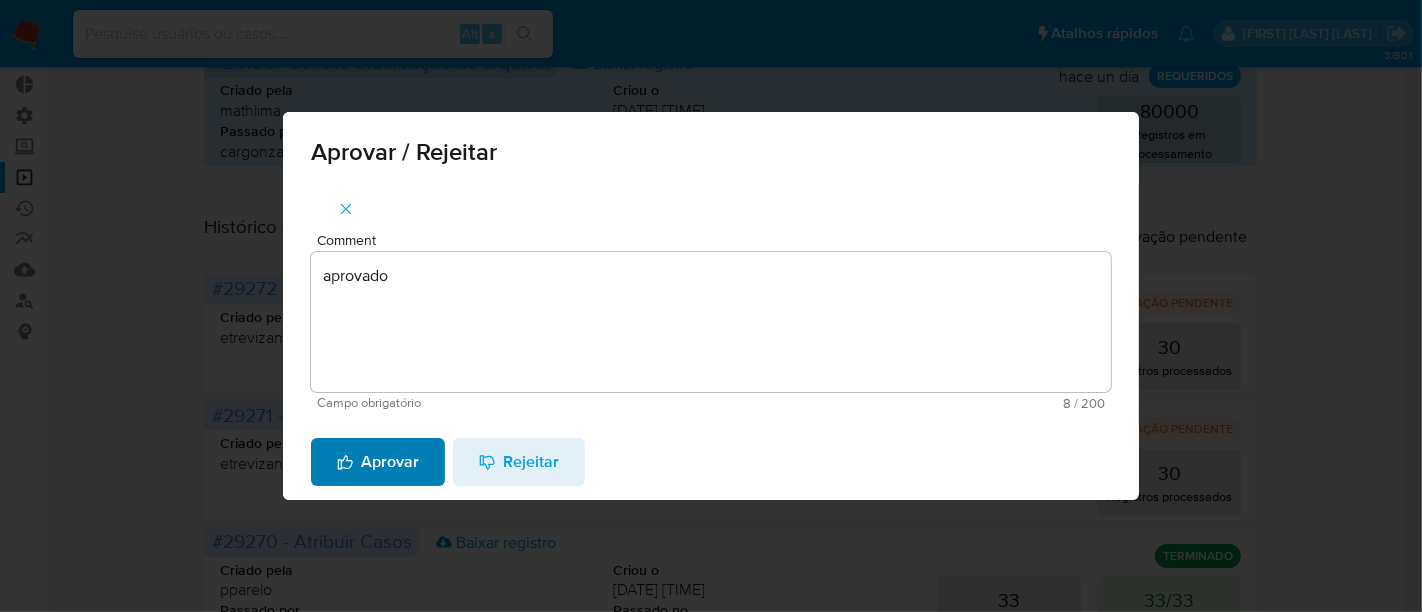 type 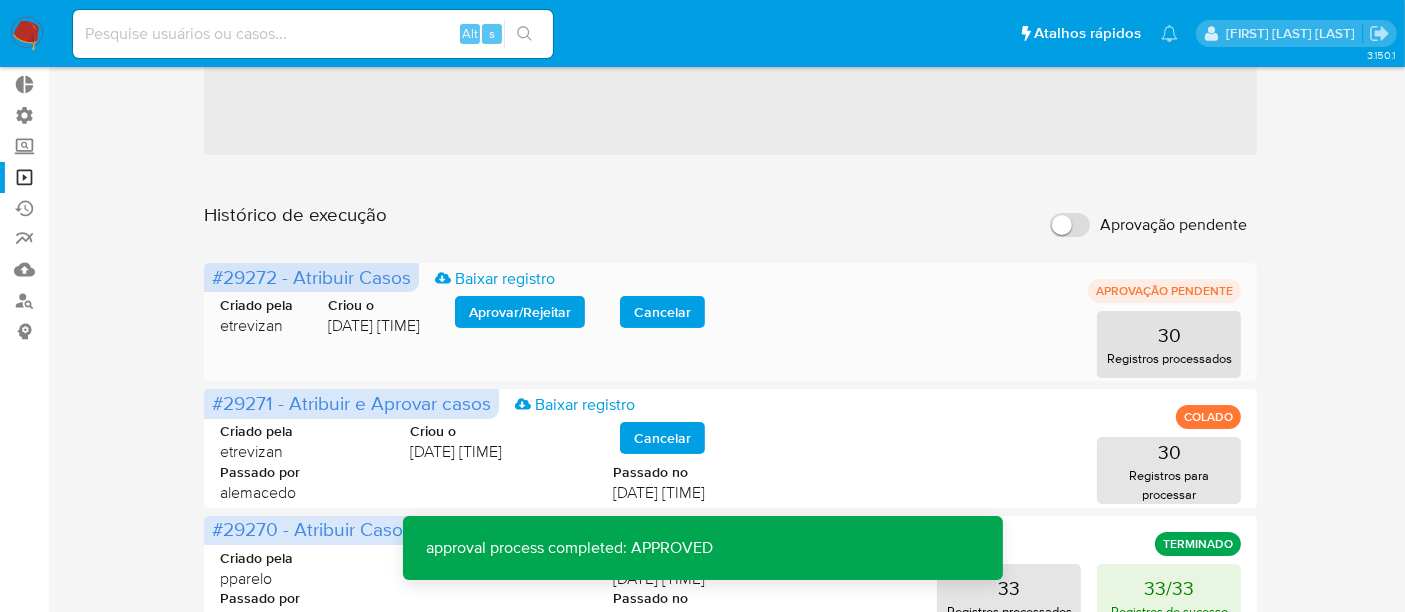 click on "Aprovar  /  Rejeitar" at bounding box center [520, 312] 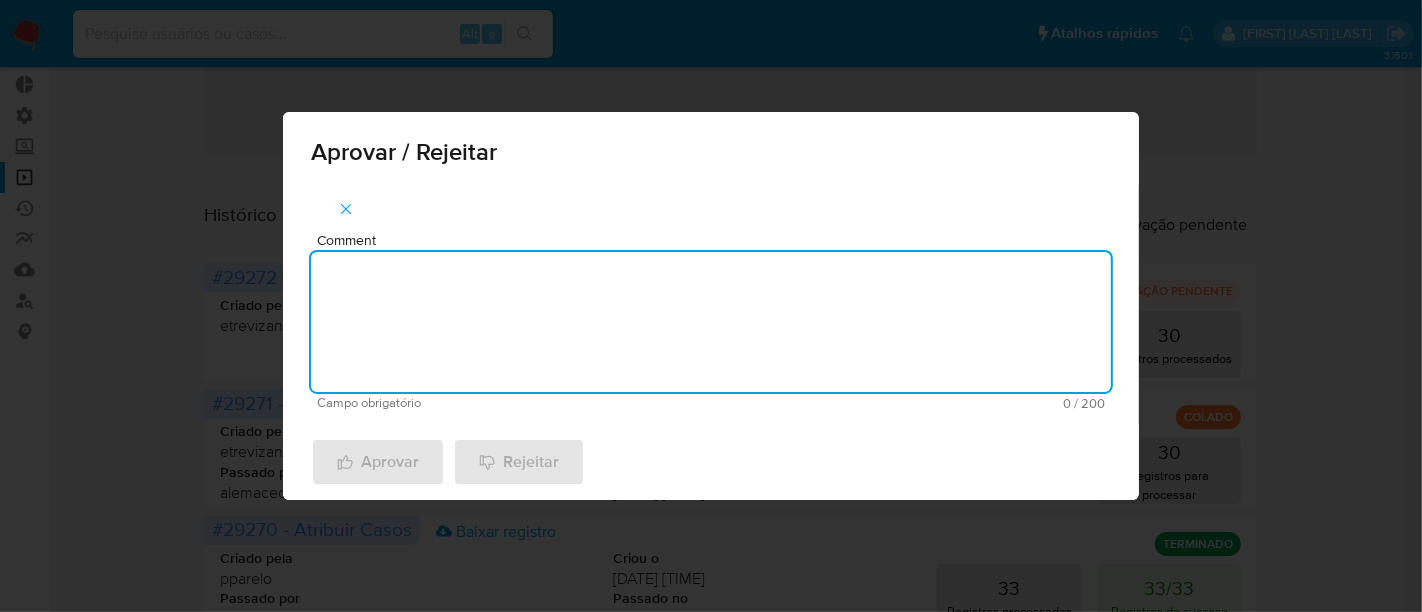 drag, startPoint x: 372, startPoint y: 302, endPoint x: 361, endPoint y: 281, distance: 23.70654 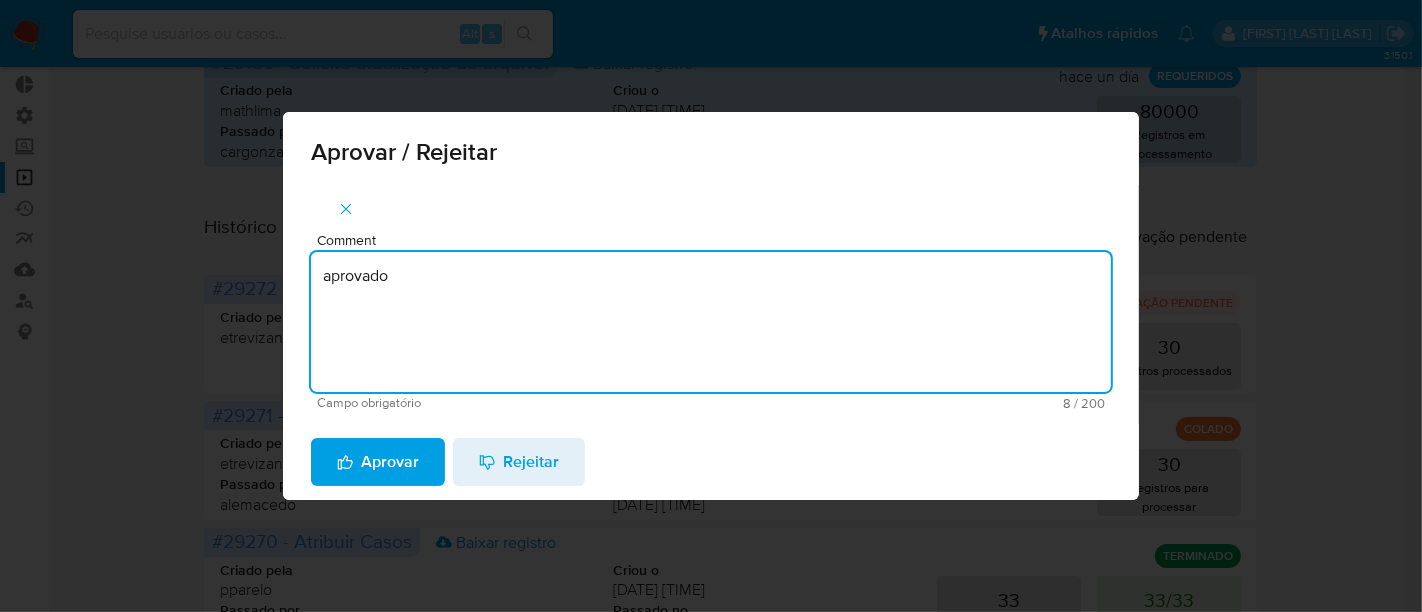 type on "aprovado" 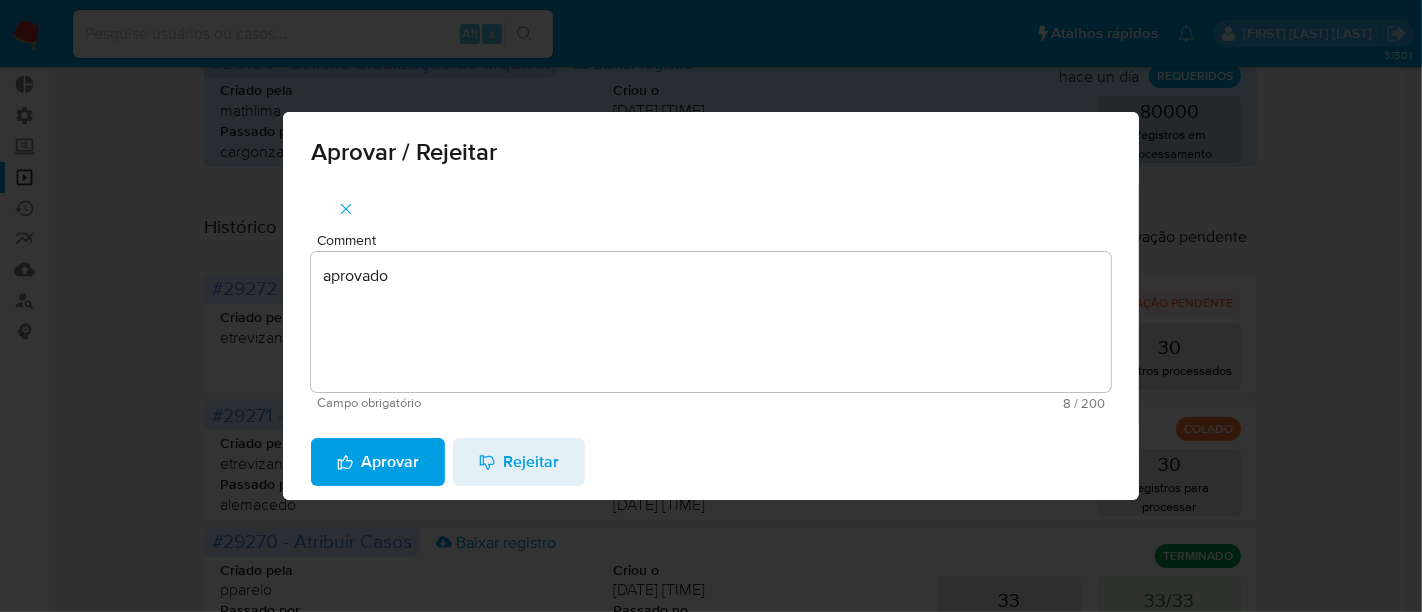 click on "Aprovar     Rejeitar" at bounding box center (711, 462) 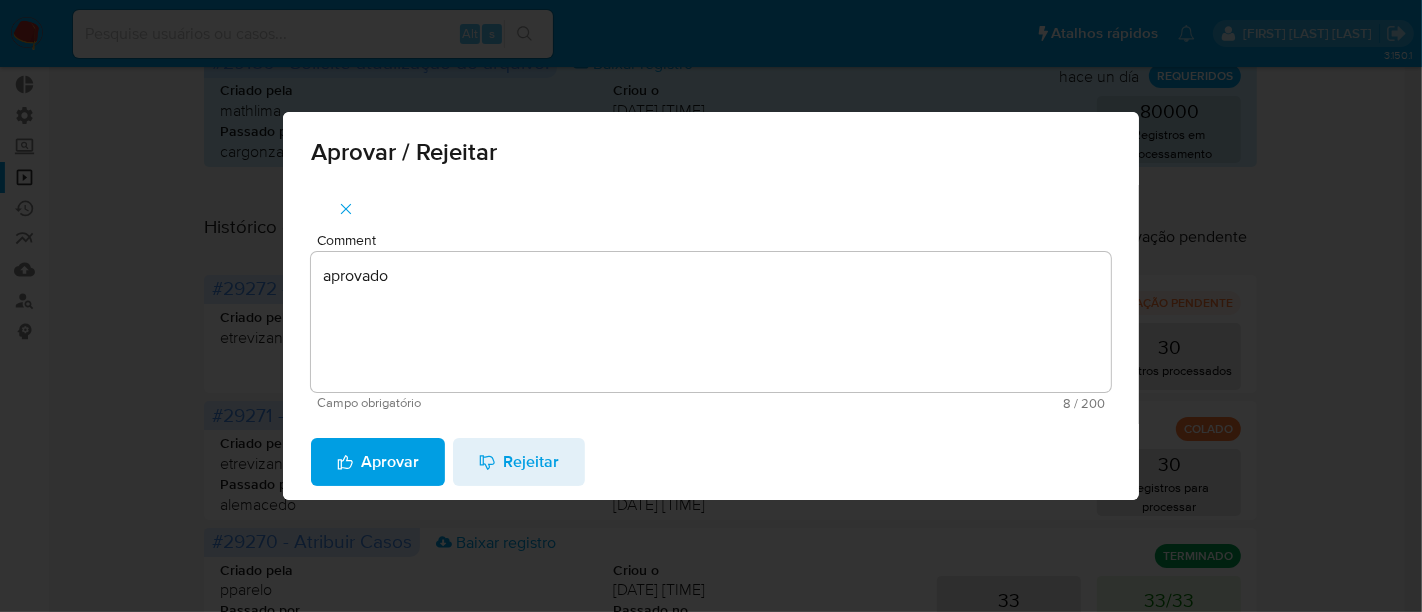 click on "Aprovar" at bounding box center [378, 462] 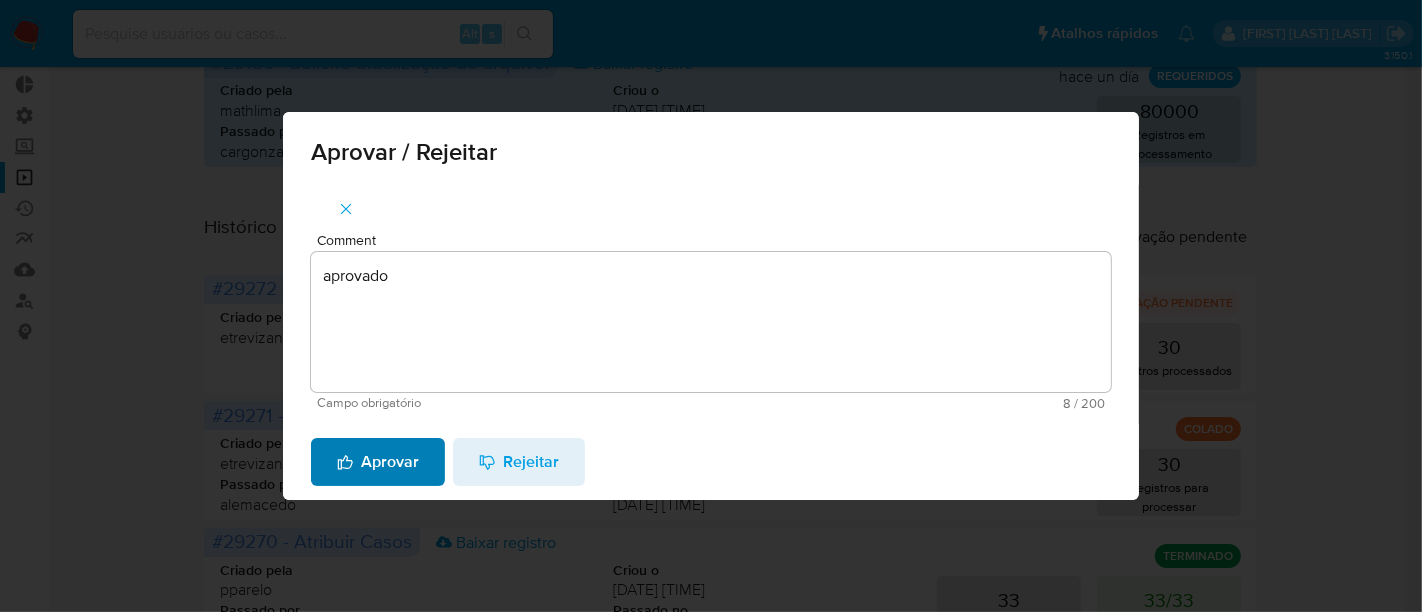 type 